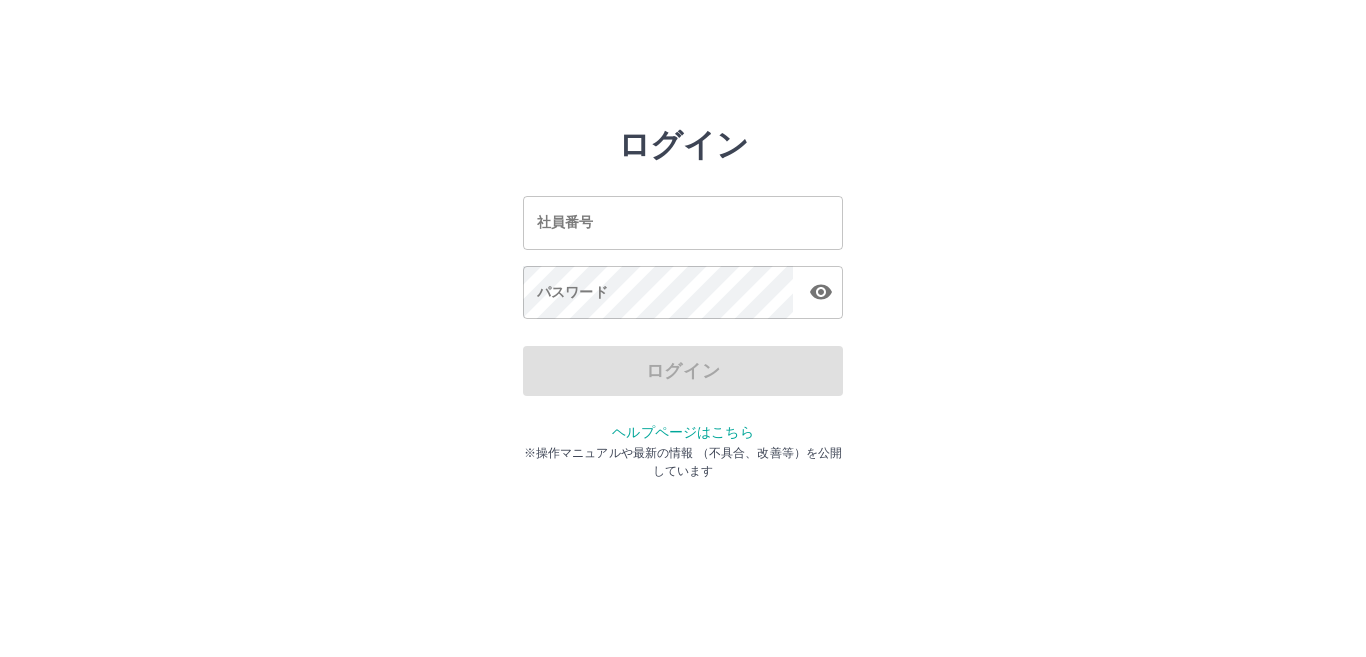 scroll, scrollTop: 0, scrollLeft: 0, axis: both 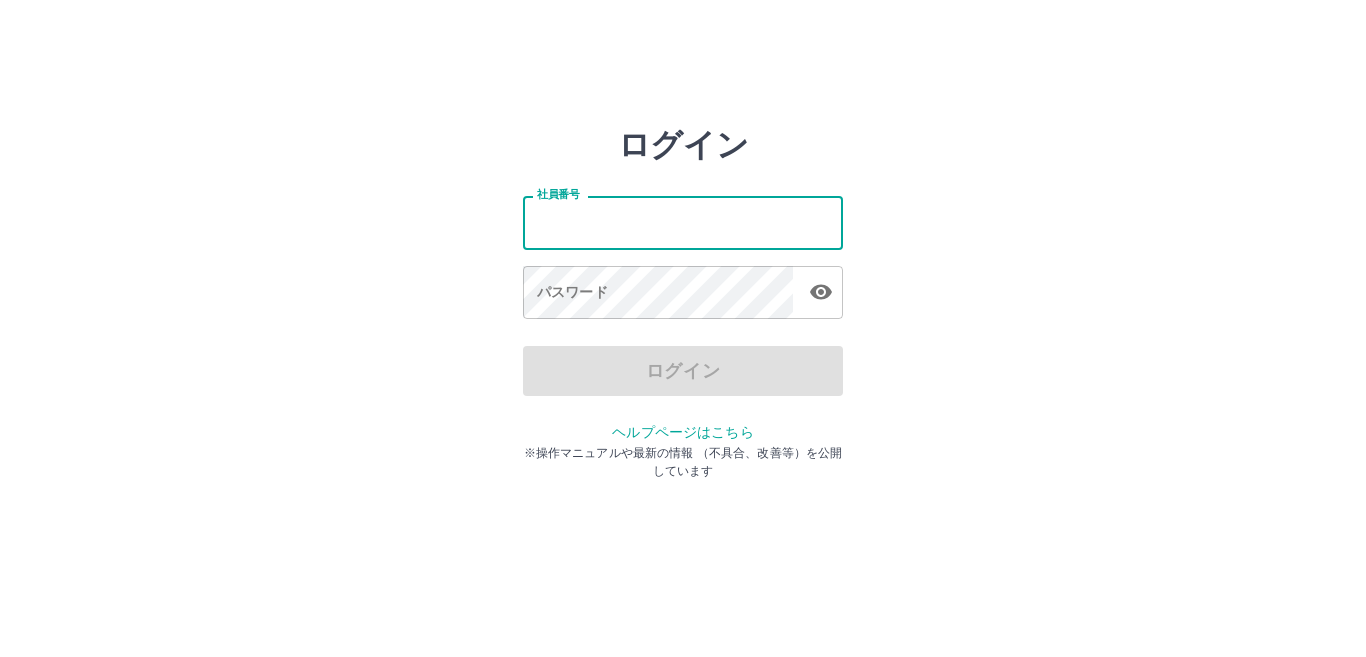 type on "*******" 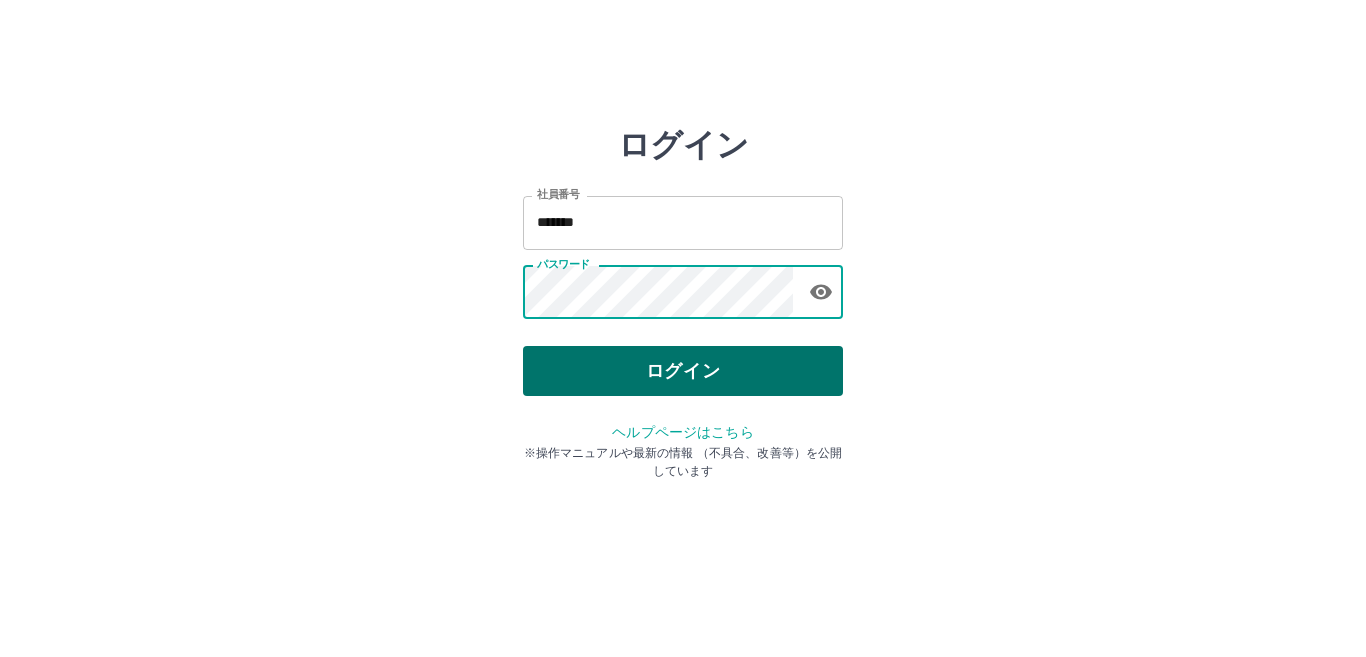 click on "ログイン" at bounding box center (683, 371) 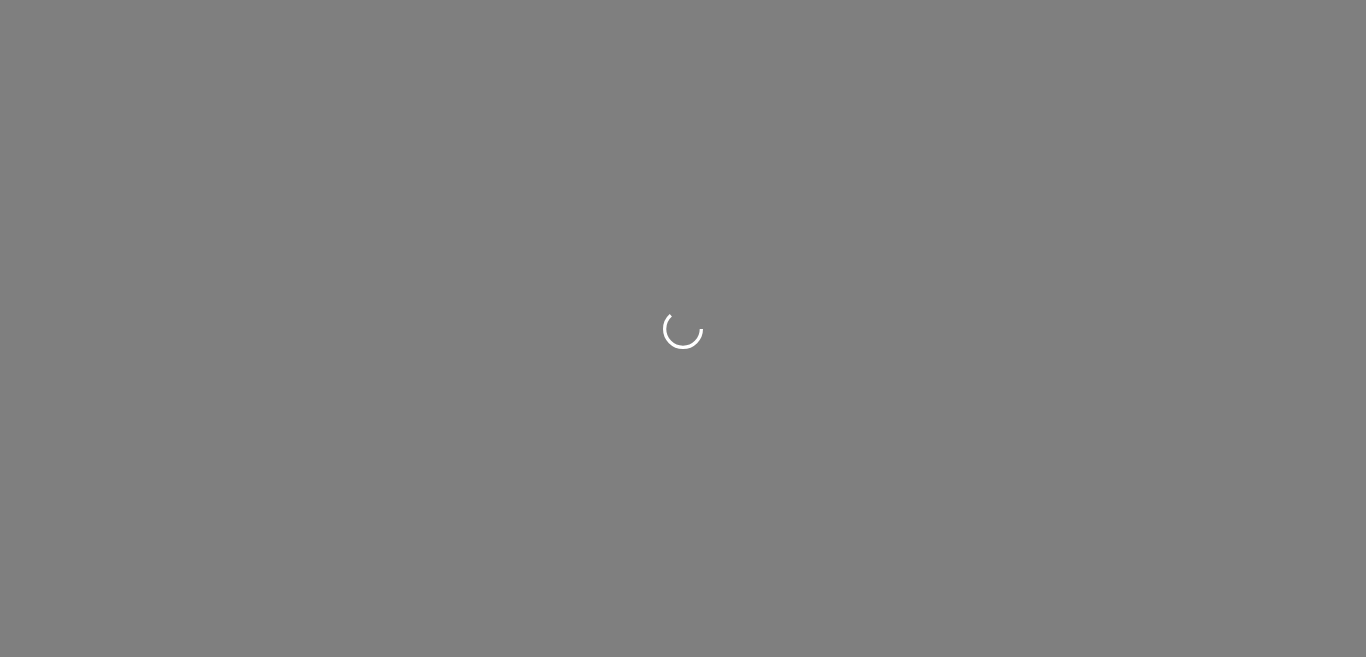scroll, scrollTop: 0, scrollLeft: 0, axis: both 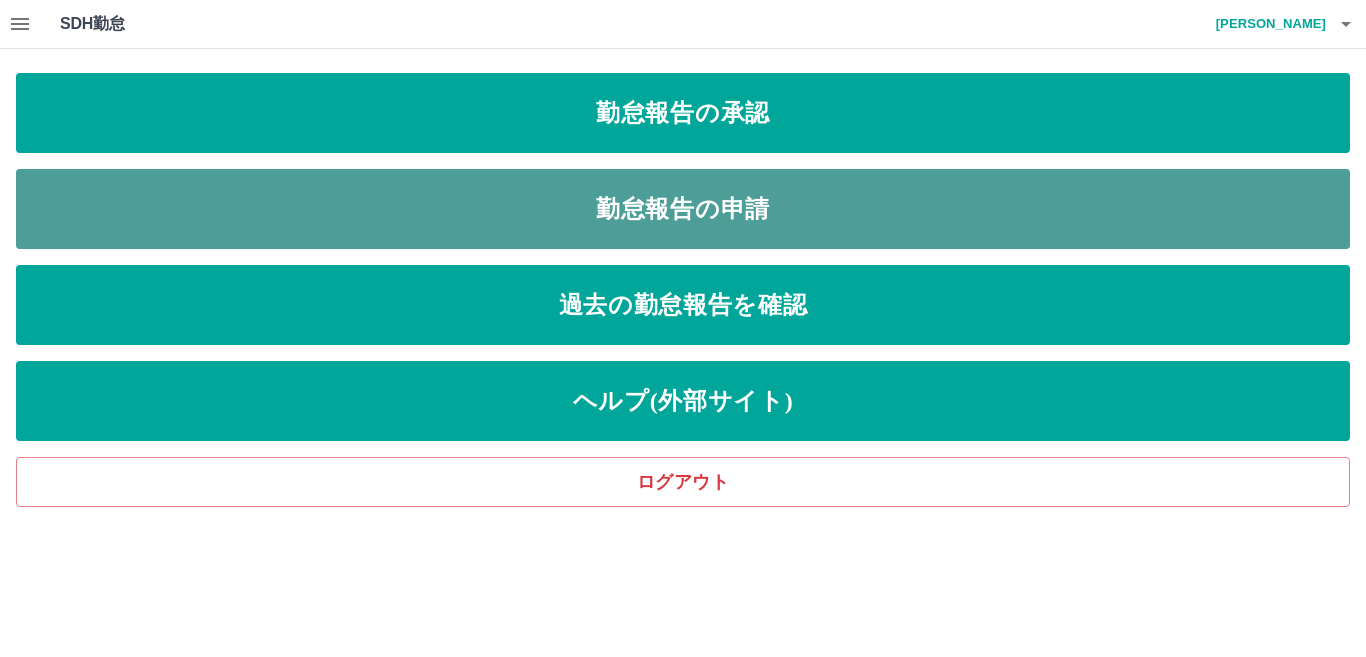 click on "勤怠報告の申請" at bounding box center [683, 209] 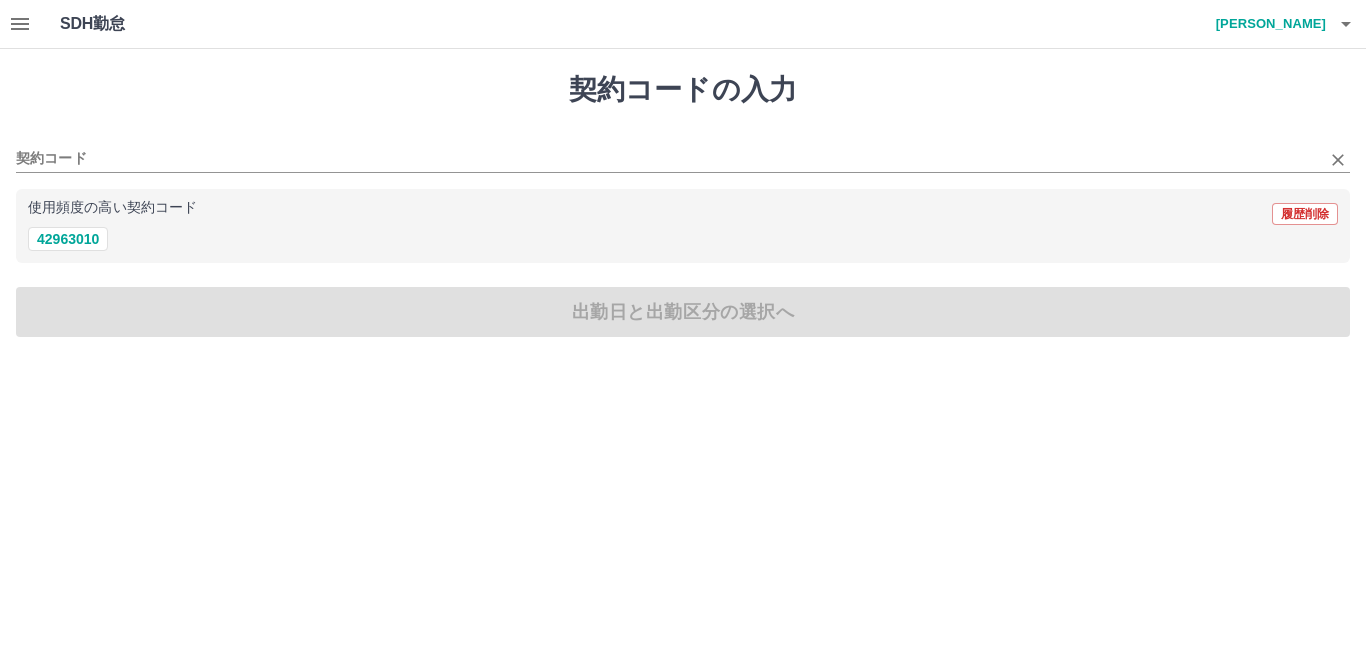 click on "契約コード" at bounding box center [683, 152] 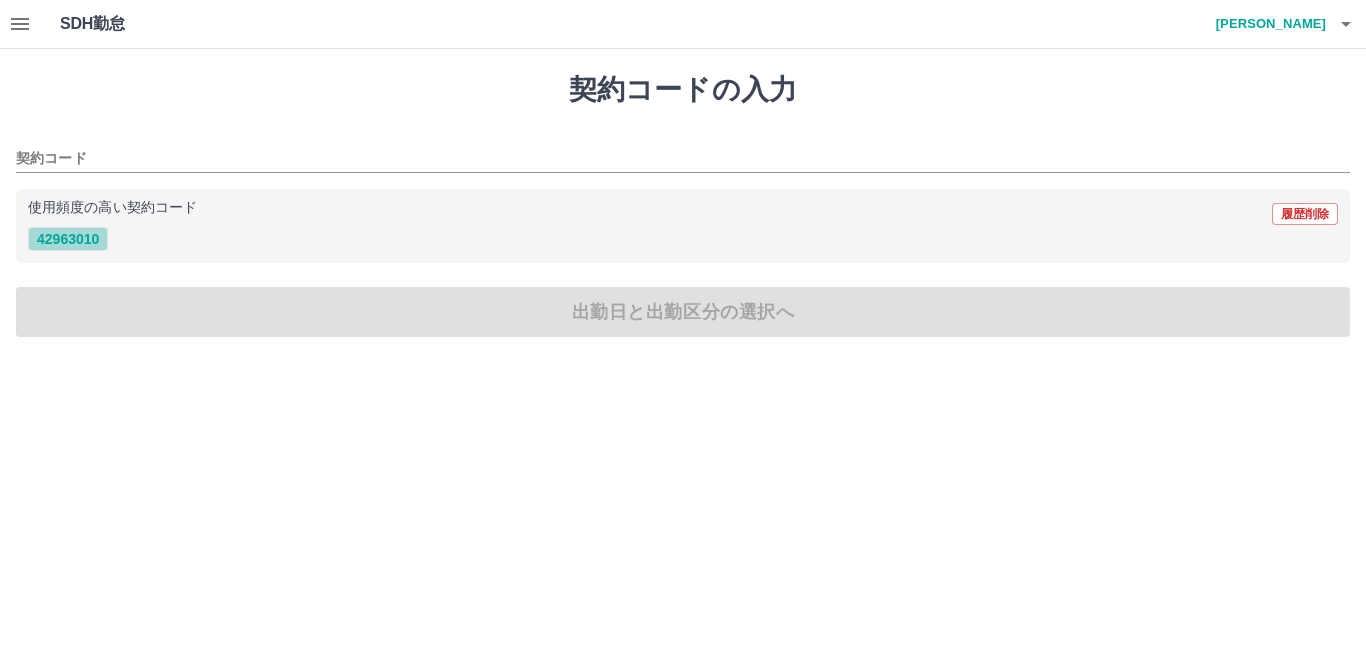 click on "42963010" at bounding box center [68, 239] 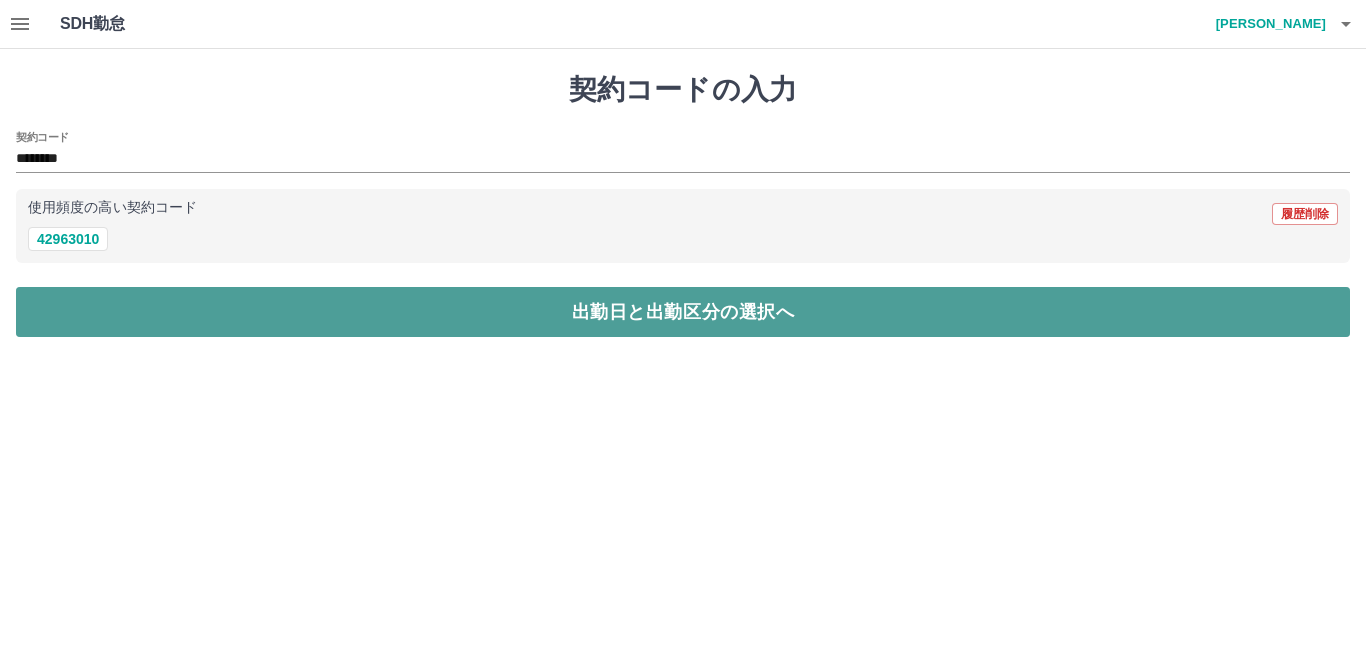 click on "出勤日と出勤区分の選択へ" at bounding box center [683, 312] 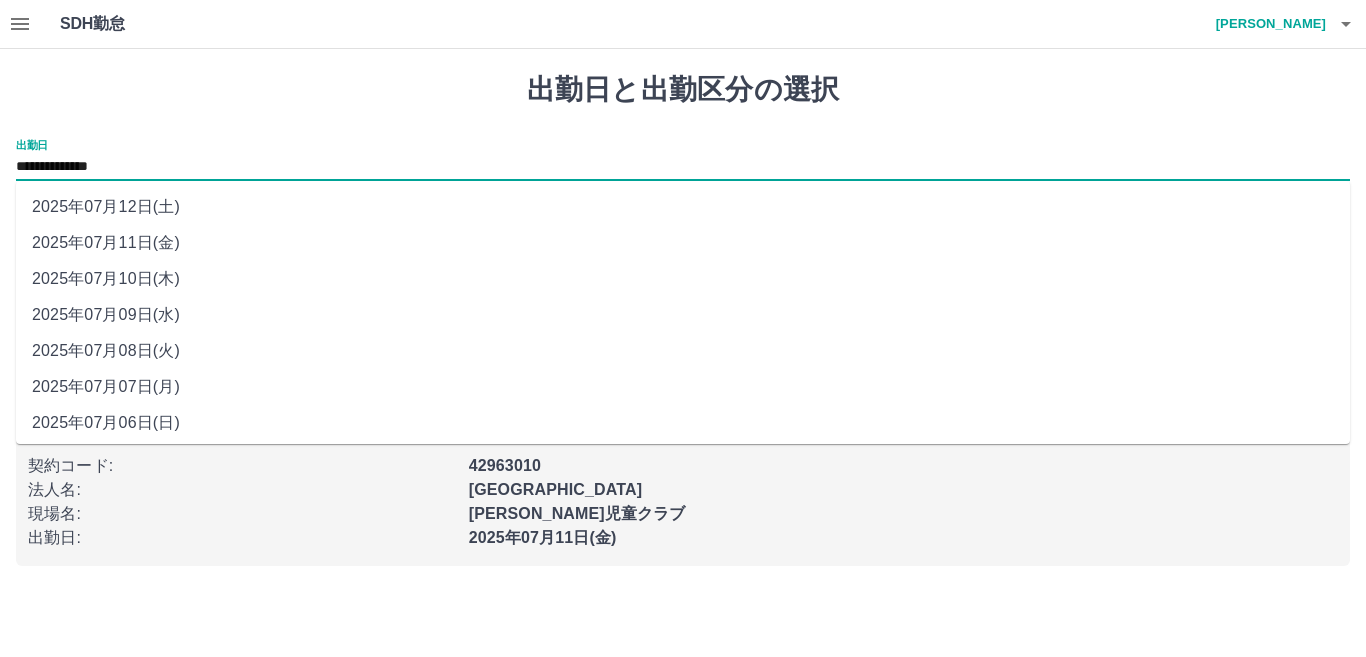 click on "**********" at bounding box center (683, 167) 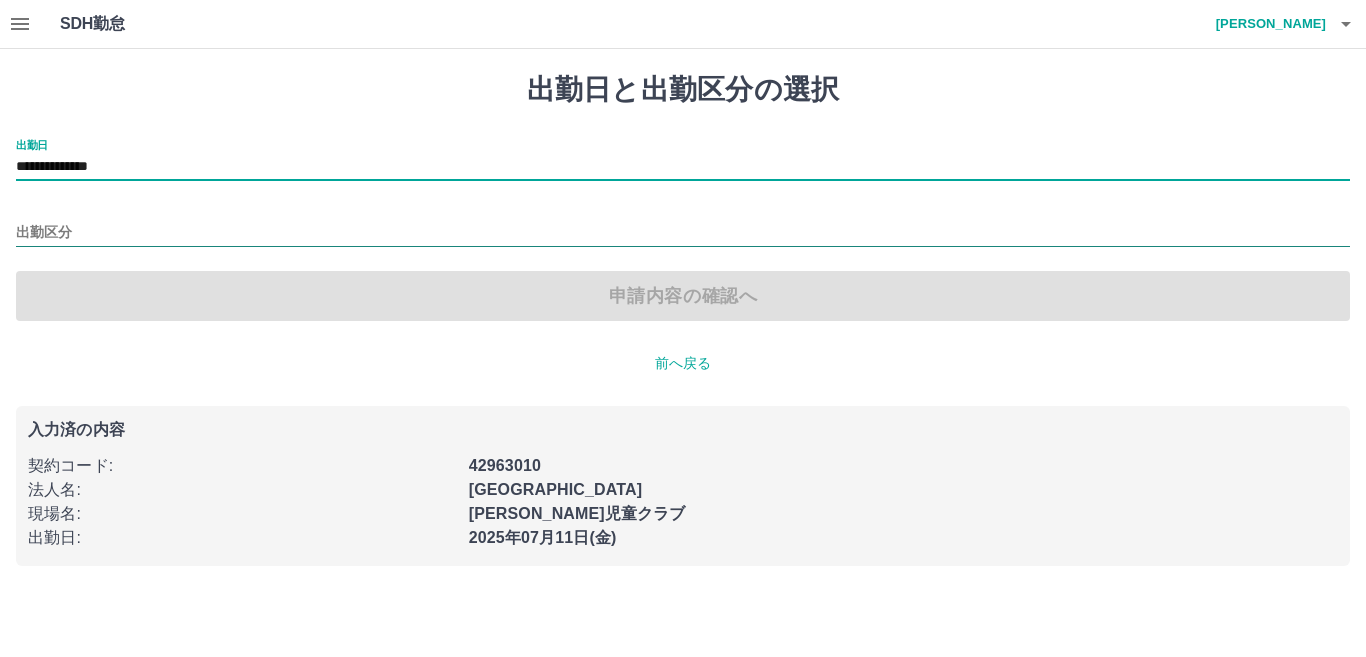 click on "出勤区分" at bounding box center [683, 233] 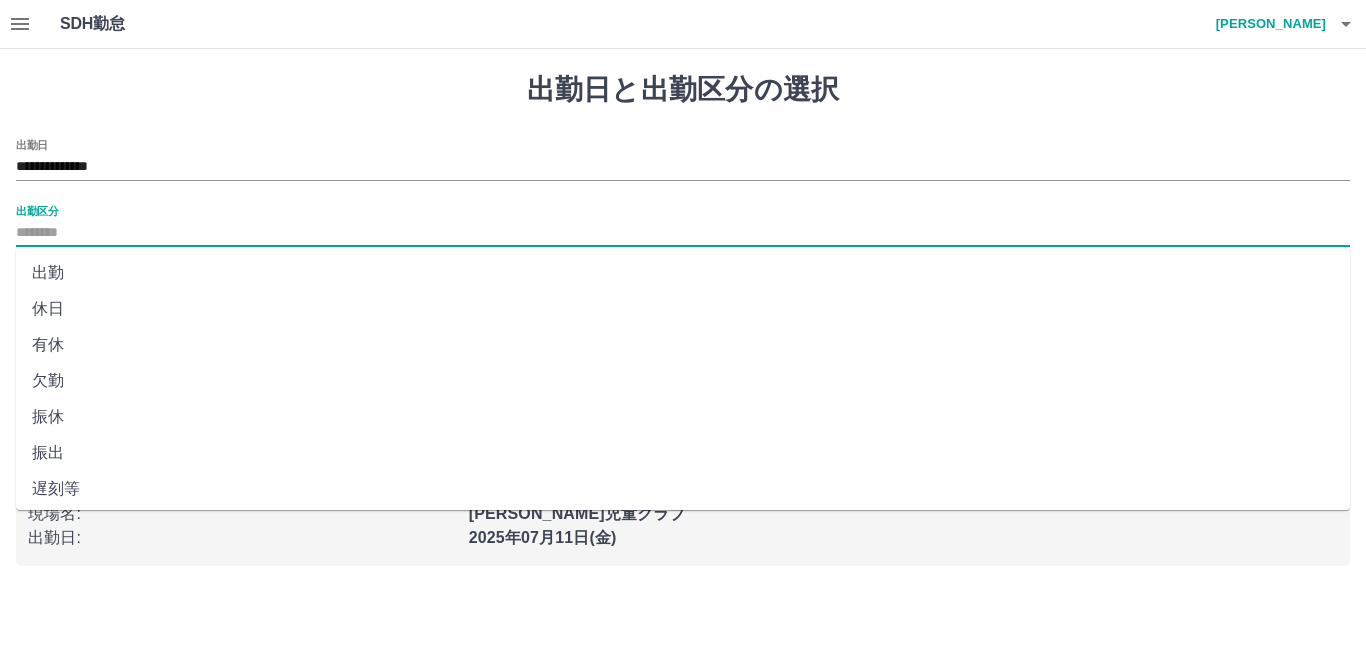 click on "有休" at bounding box center (683, 345) 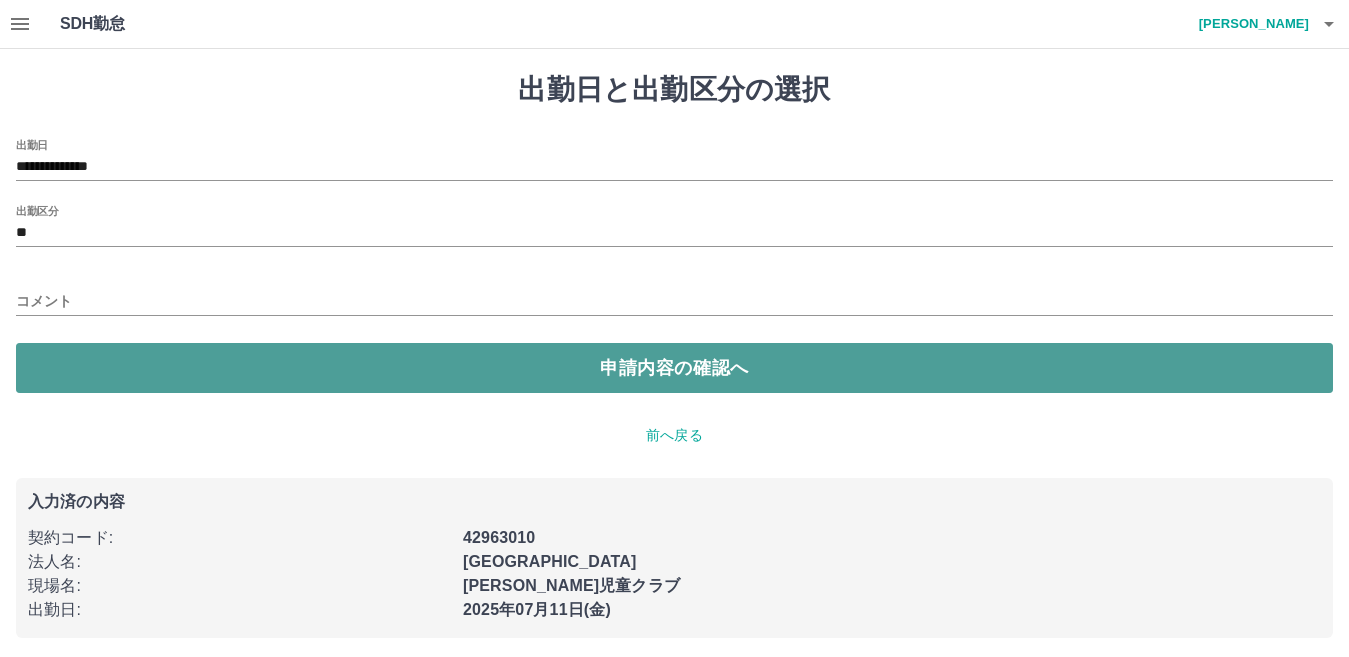 click on "申請内容の確認へ" at bounding box center (674, 368) 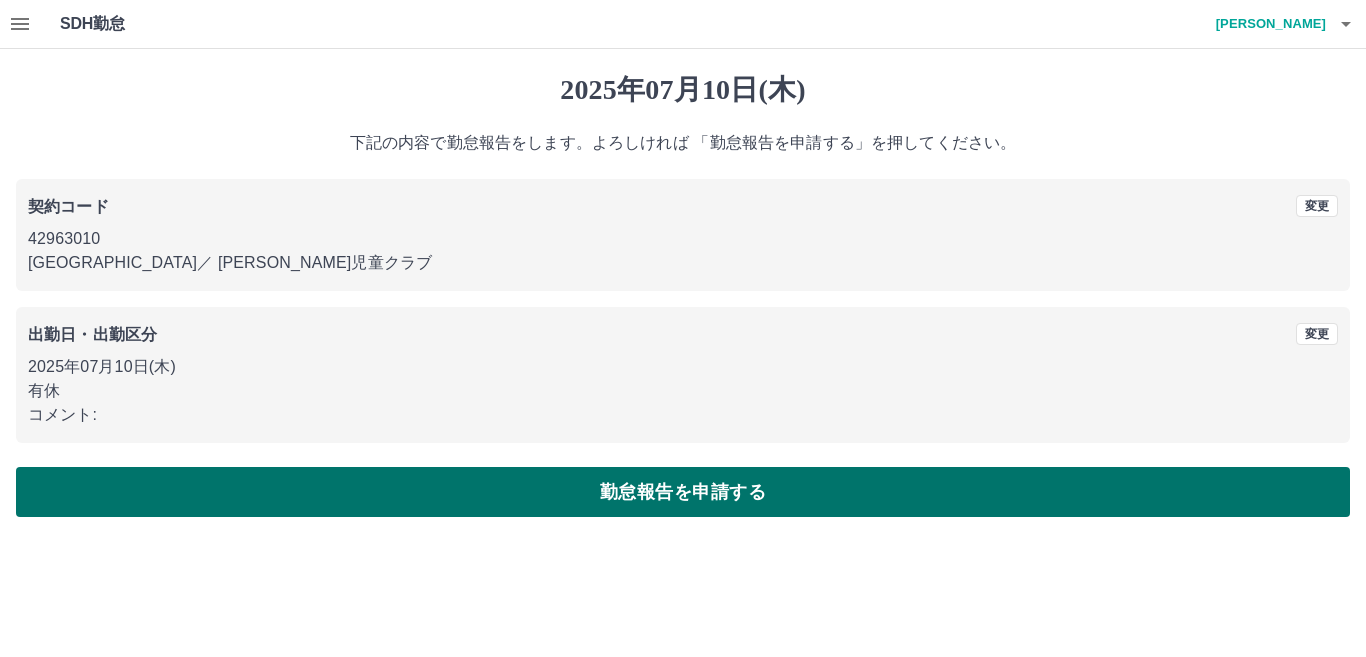 click on "勤怠報告を申請する" at bounding box center (683, 492) 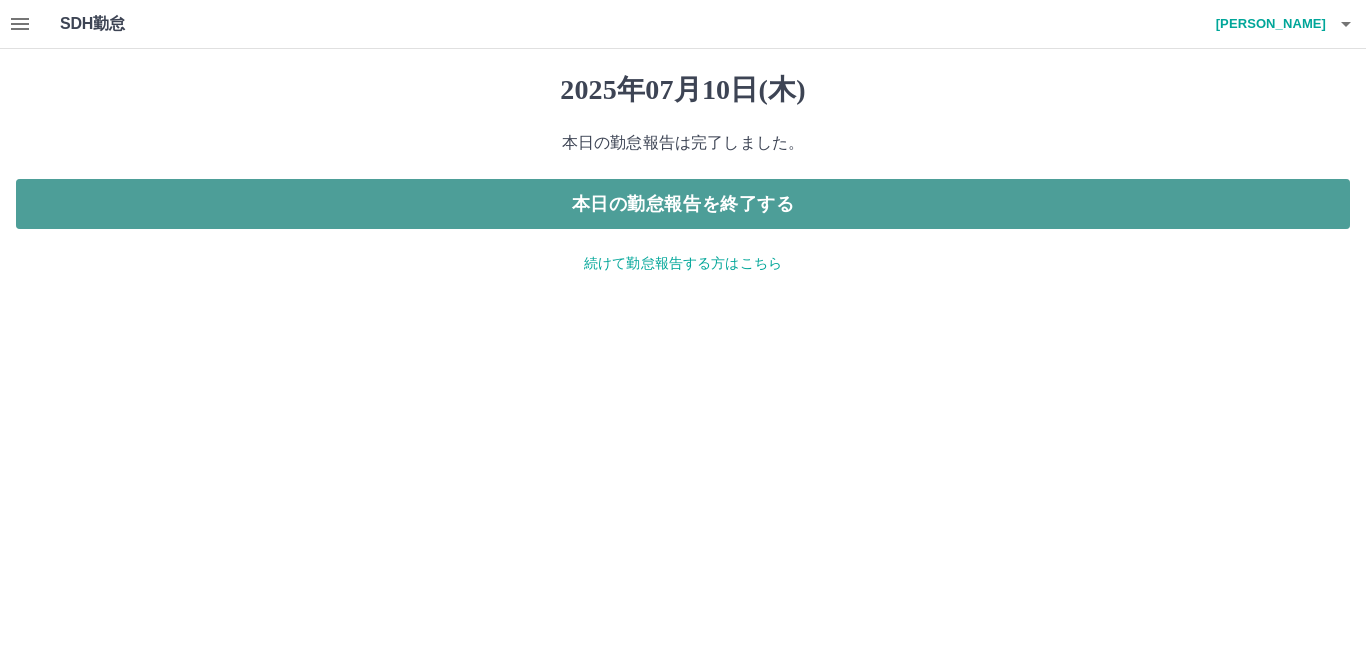 click on "本日の勤怠報告を終了する" at bounding box center [683, 204] 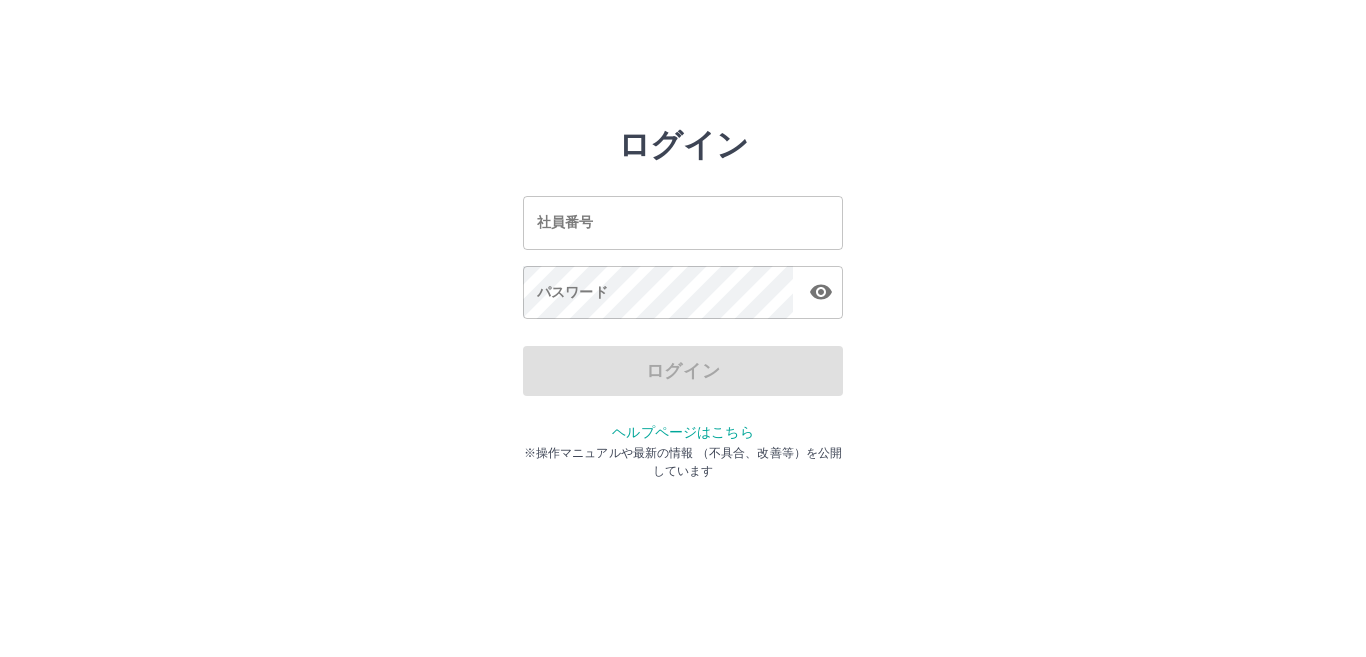 scroll, scrollTop: 0, scrollLeft: 0, axis: both 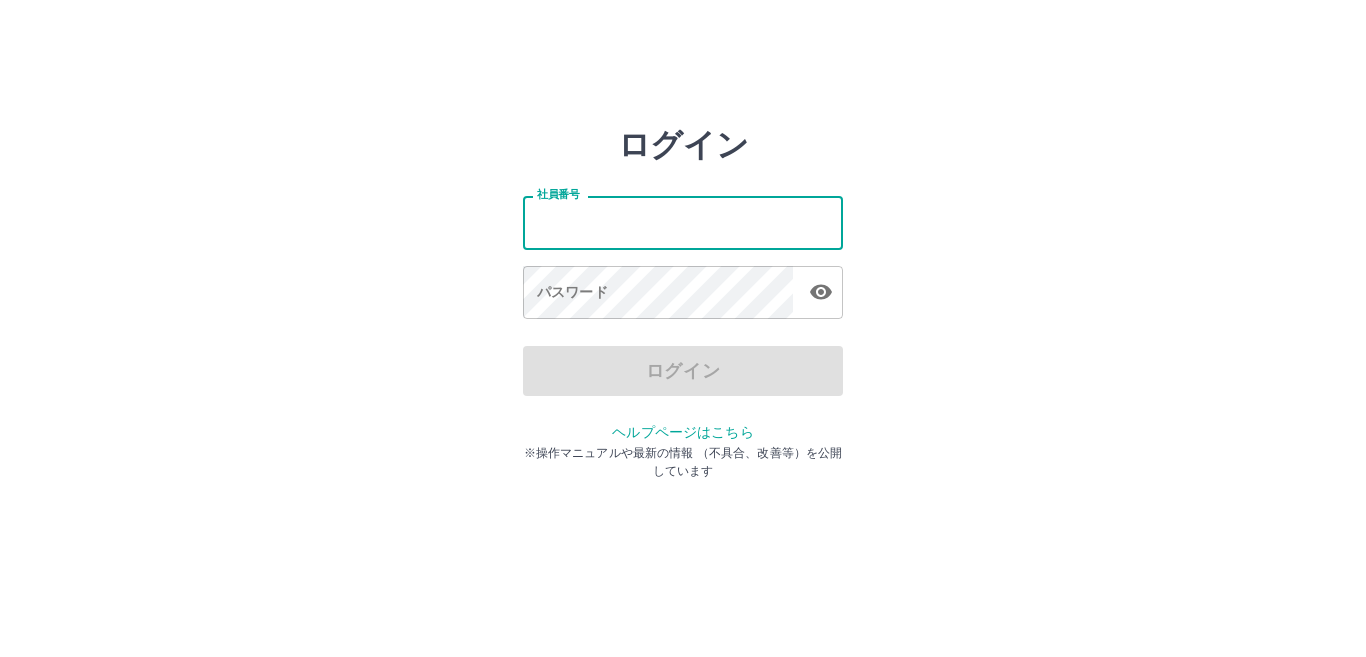 drag, startPoint x: 713, startPoint y: 213, endPoint x: 709, endPoint y: 229, distance: 16.492422 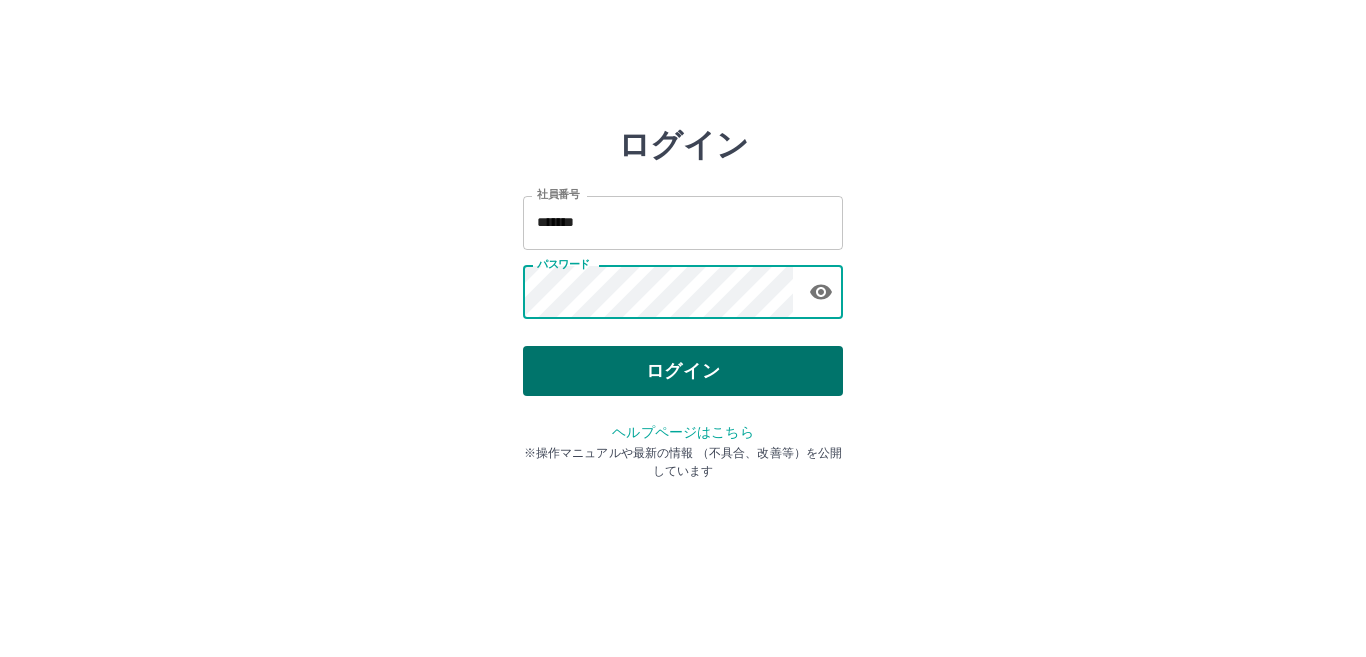 click on "ログイン" at bounding box center [683, 371] 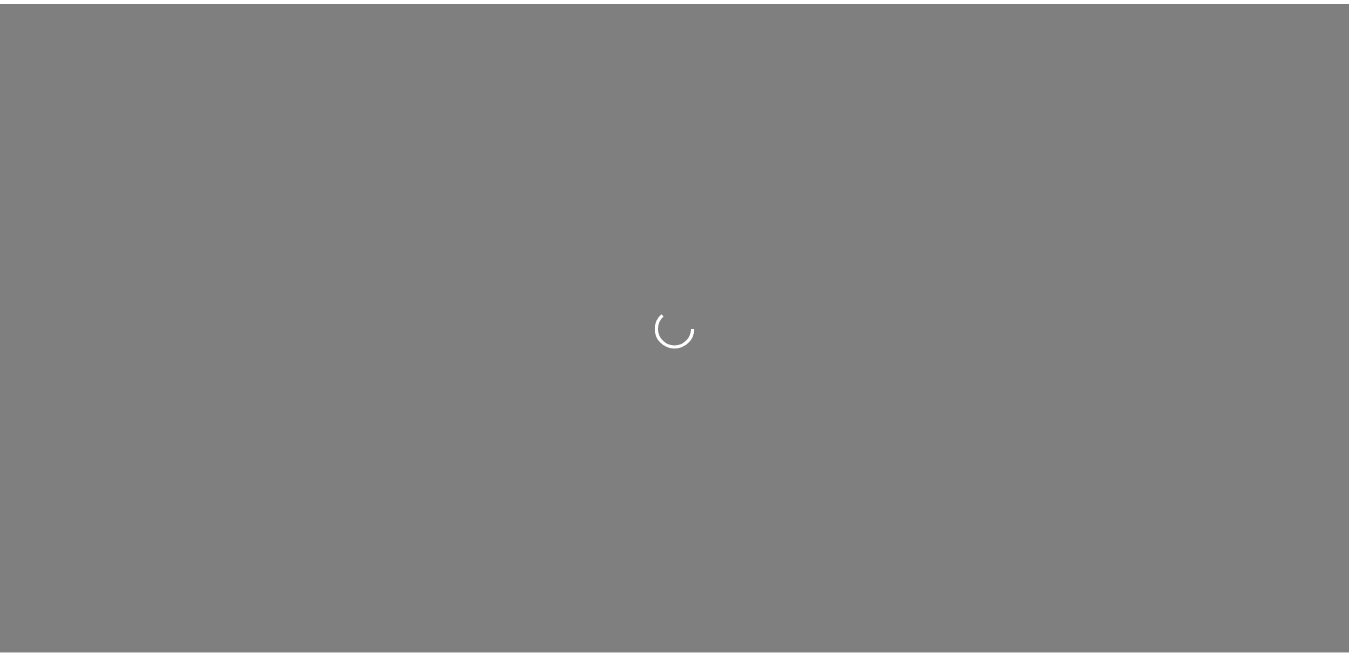 scroll, scrollTop: 0, scrollLeft: 0, axis: both 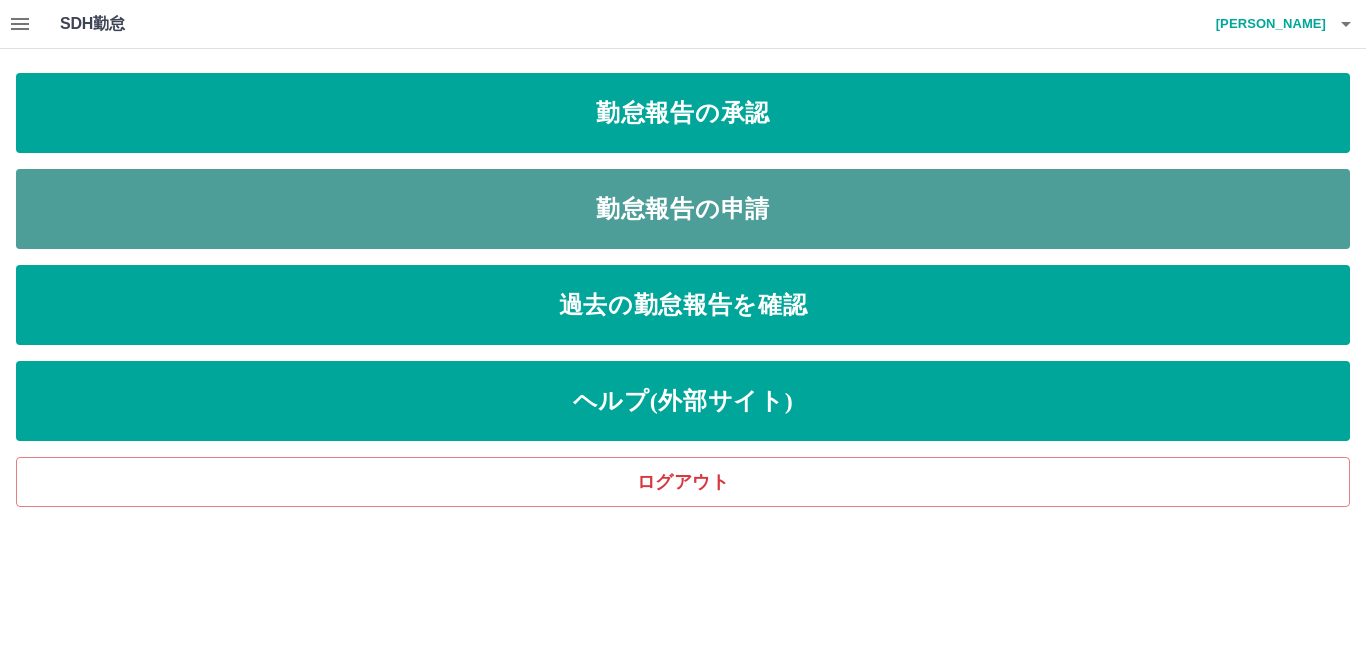 click on "勤怠報告の申請" at bounding box center [683, 209] 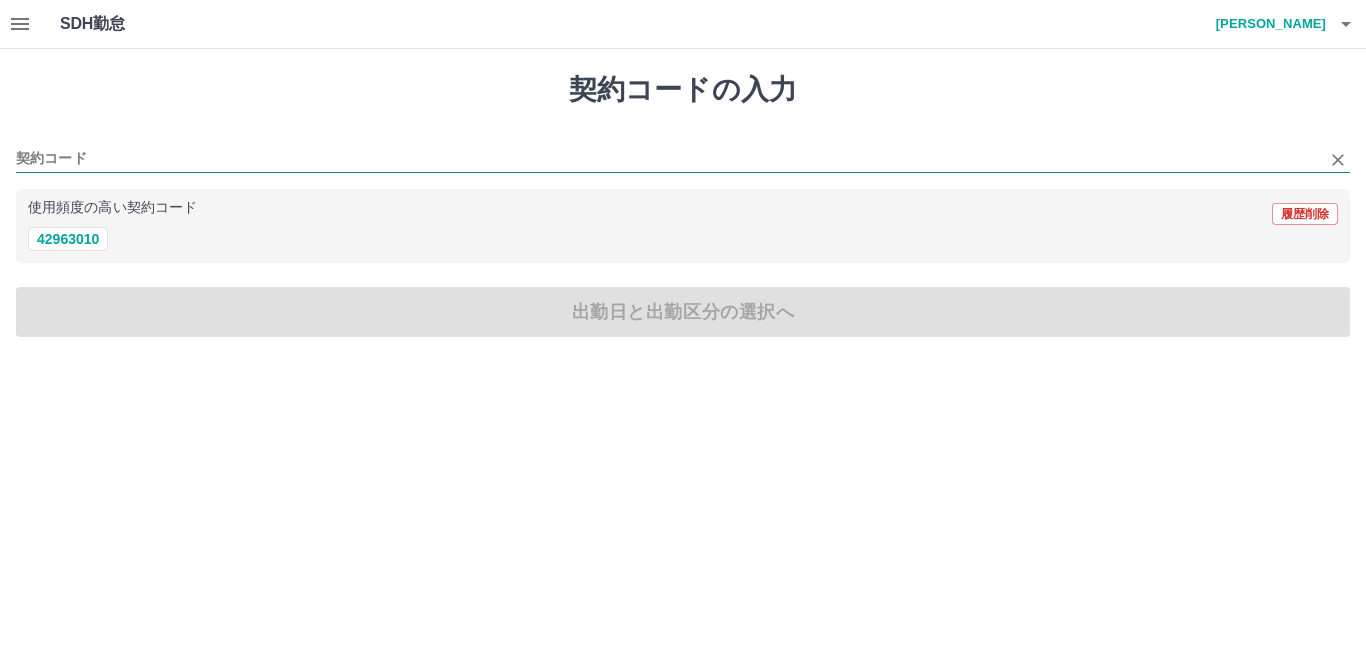 drag, startPoint x: 109, startPoint y: 145, endPoint x: 107, endPoint y: 162, distance: 17.117243 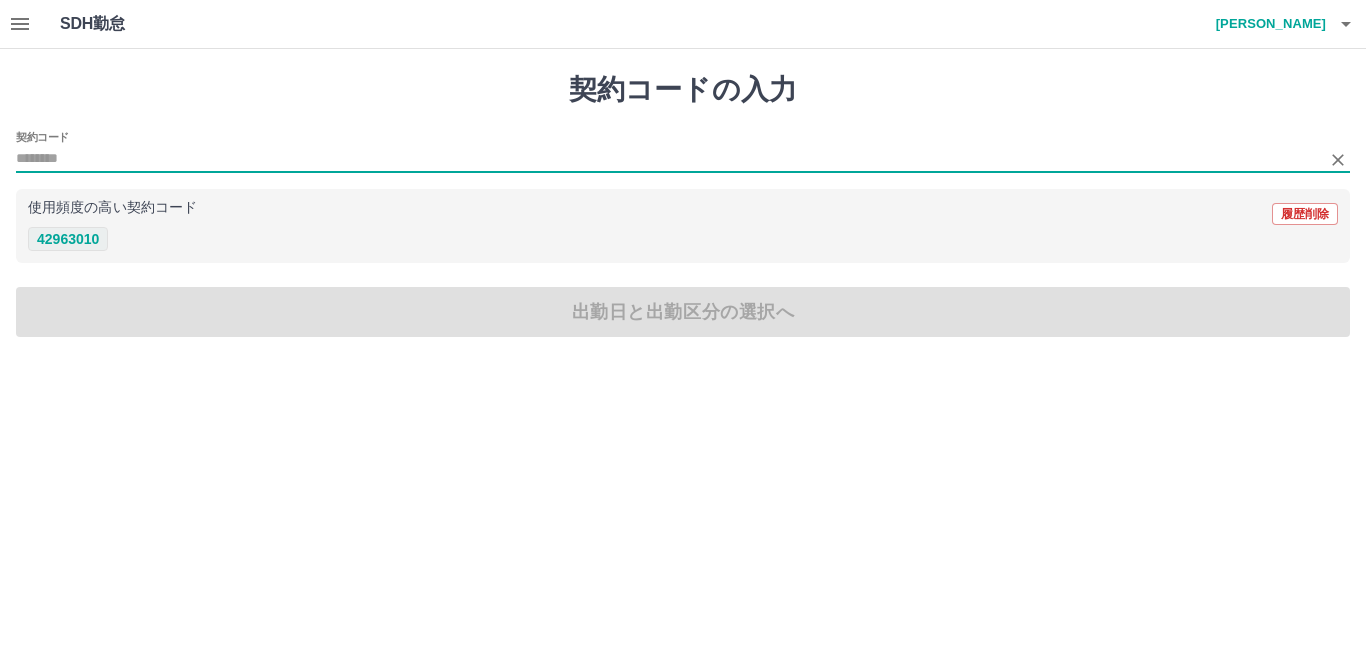 click on "42963010" at bounding box center [68, 239] 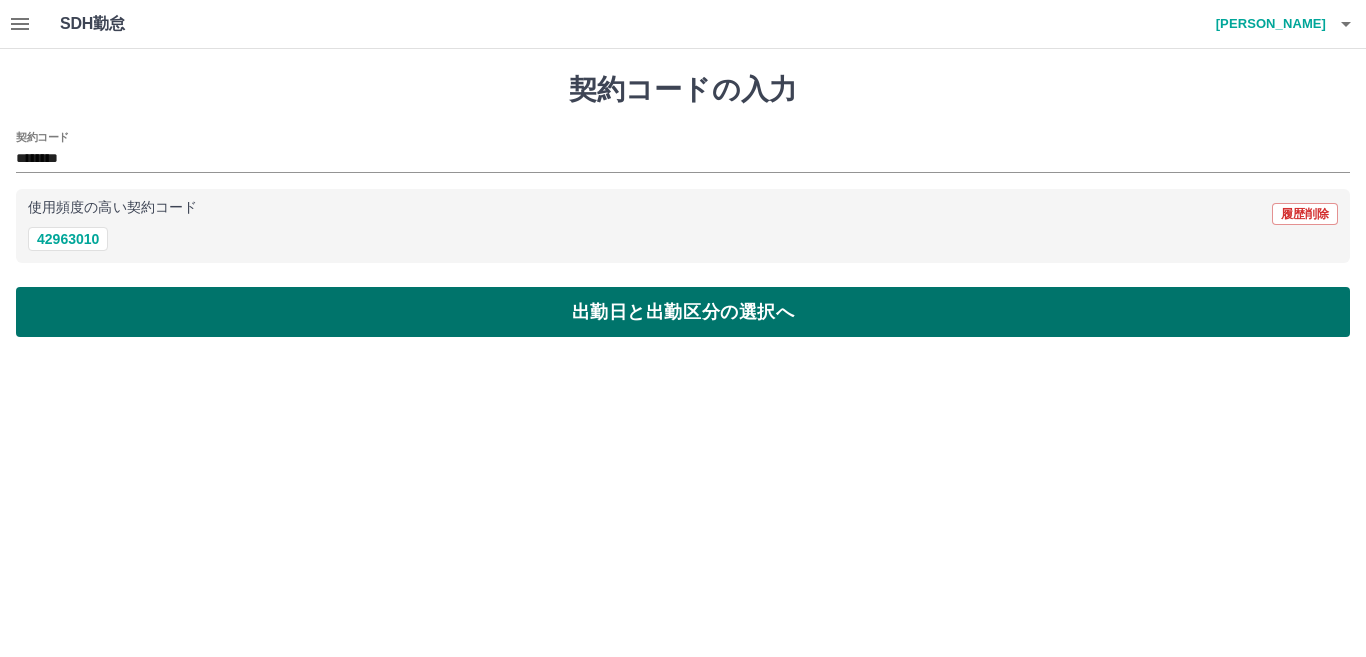 click on "出勤日と出勤区分の選択へ" at bounding box center [683, 312] 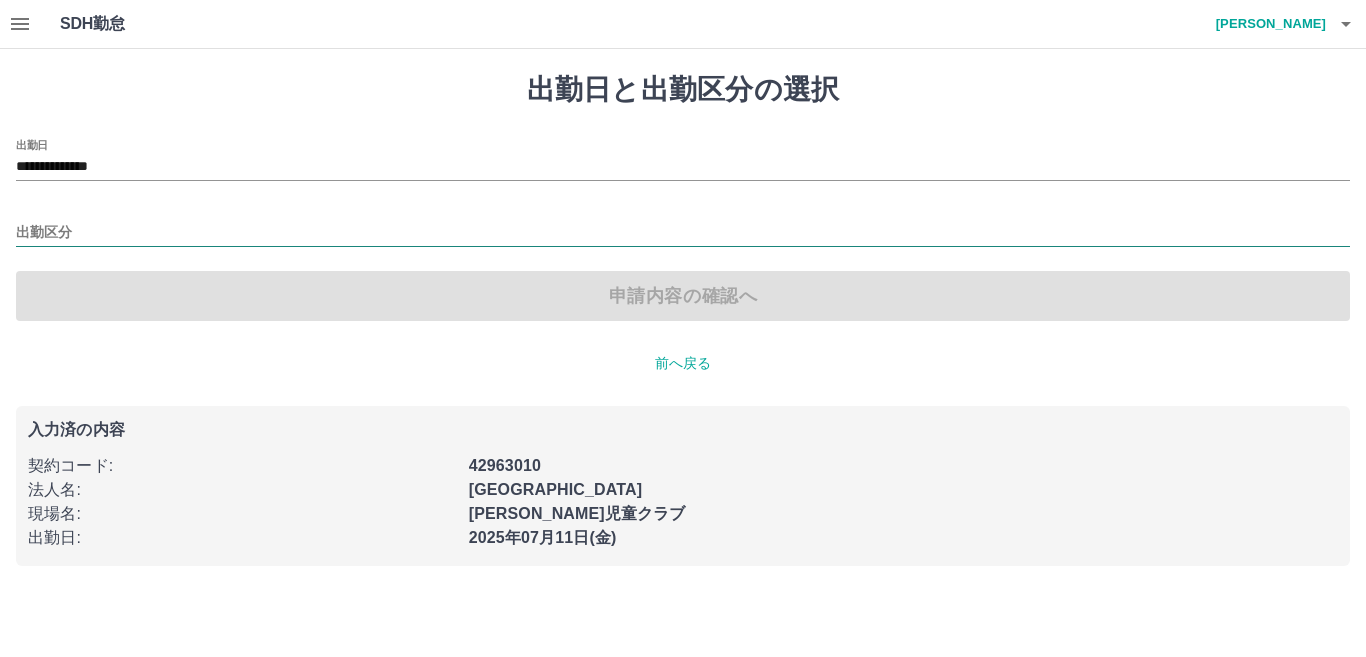 click on "出勤区分" at bounding box center [683, 233] 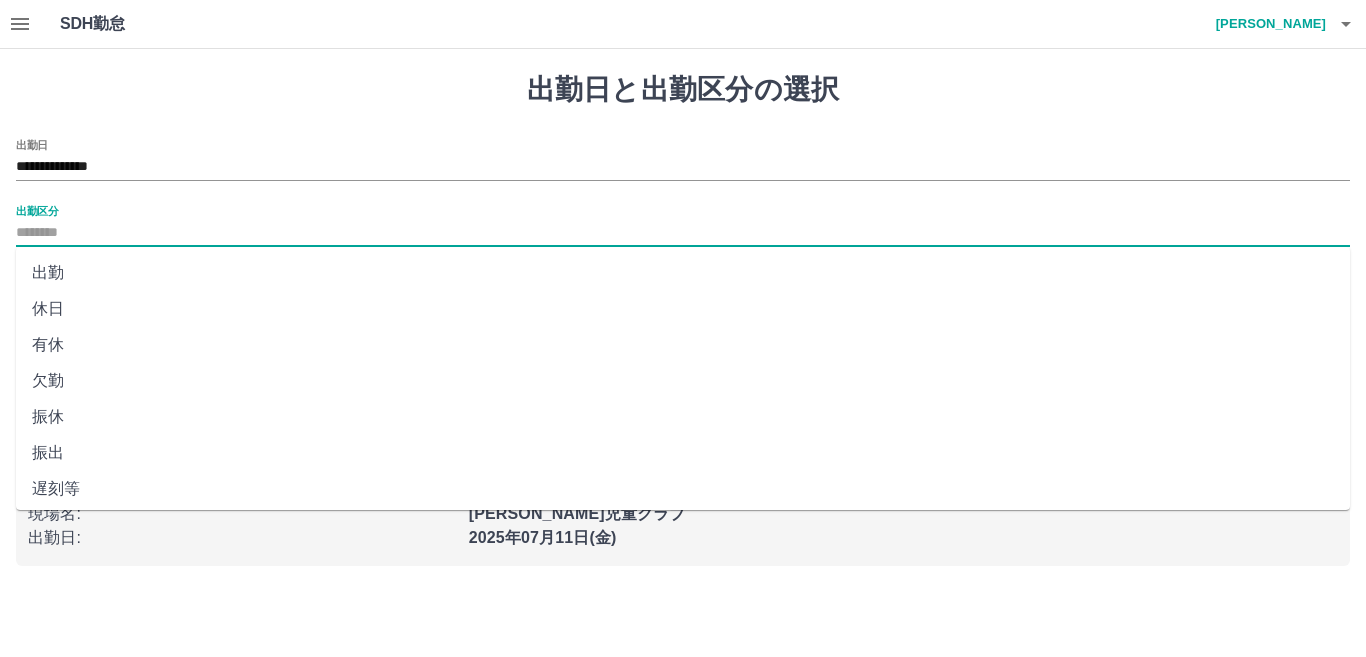click on "出勤" at bounding box center (683, 273) 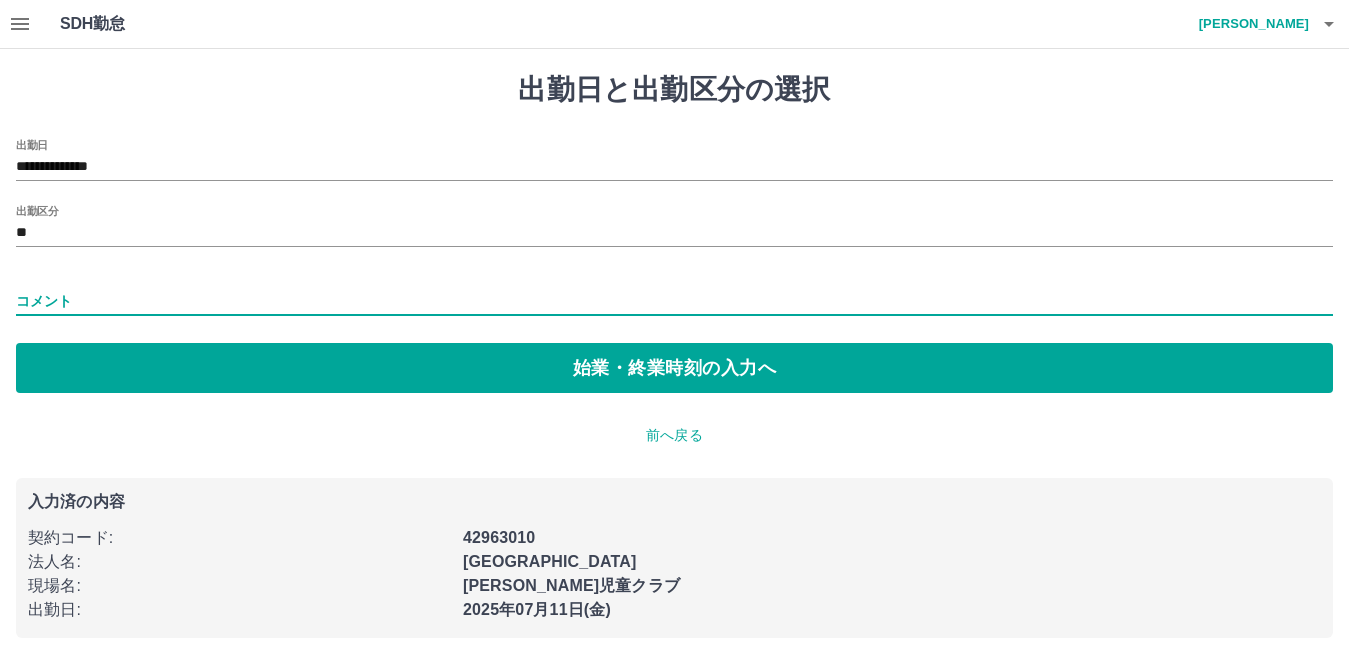 click on "コメント" at bounding box center (674, 301) 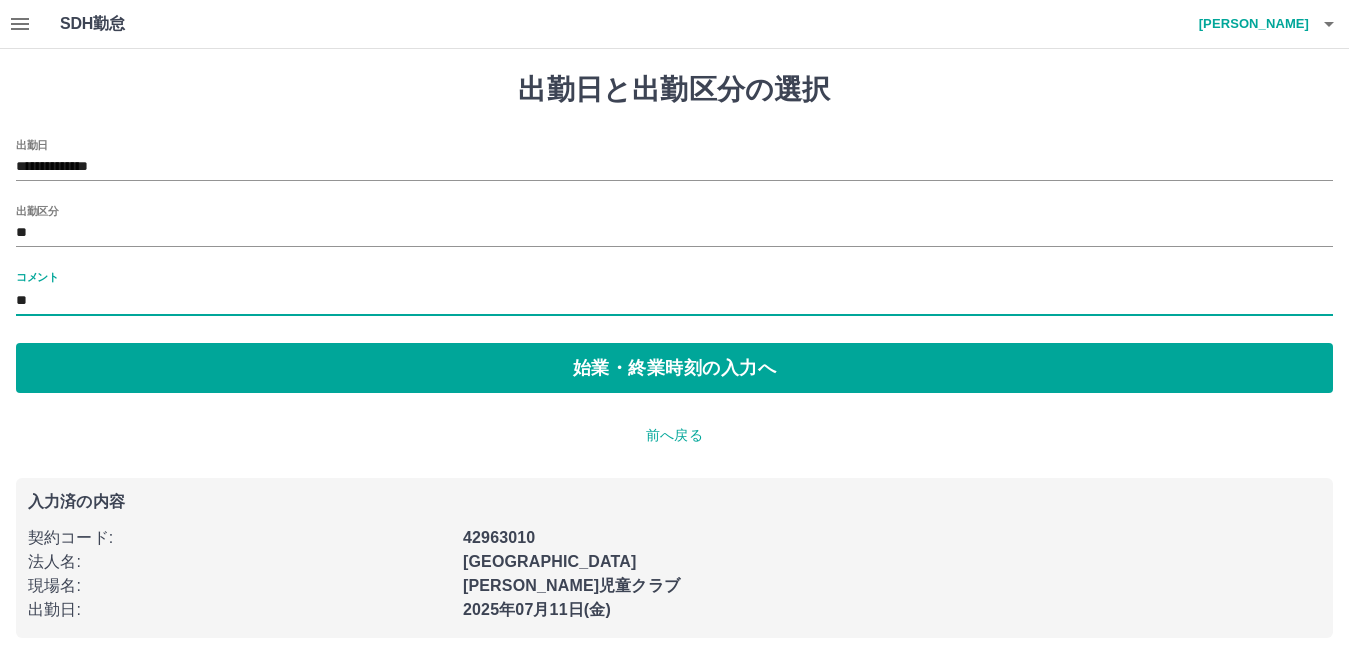 type on "*" 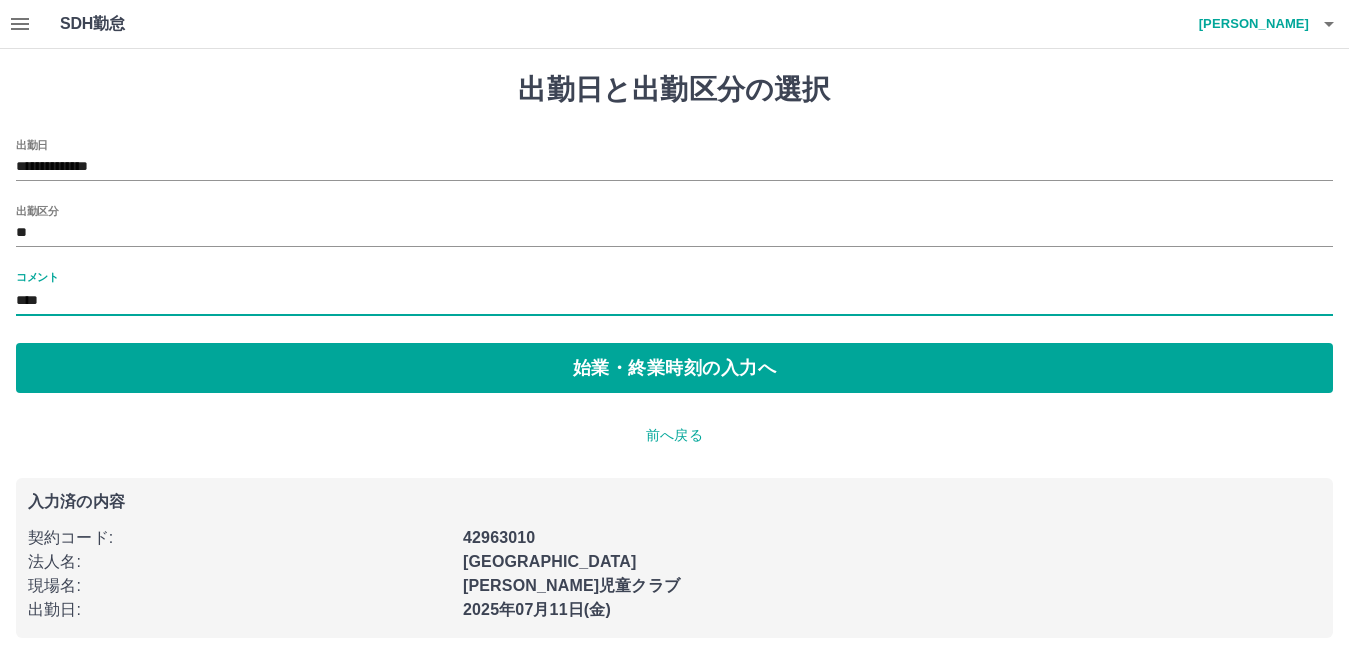 click on "****" at bounding box center (674, 301) 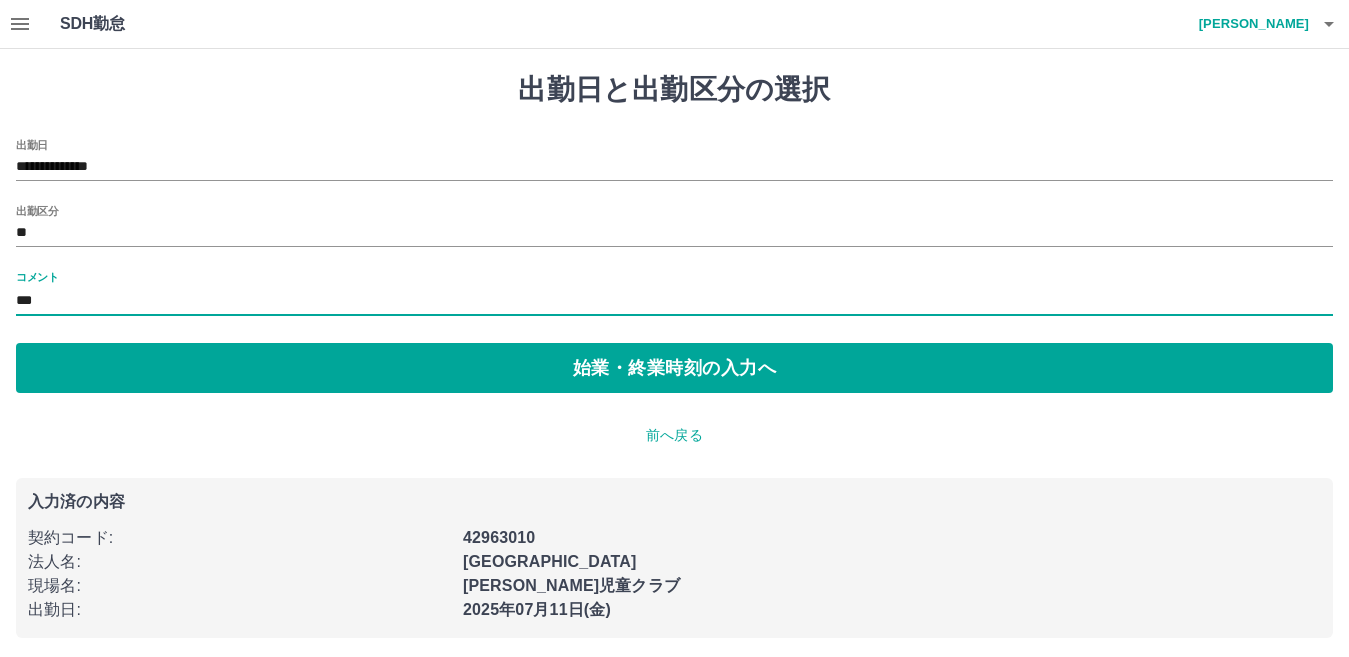 click on "***" at bounding box center (674, 301) 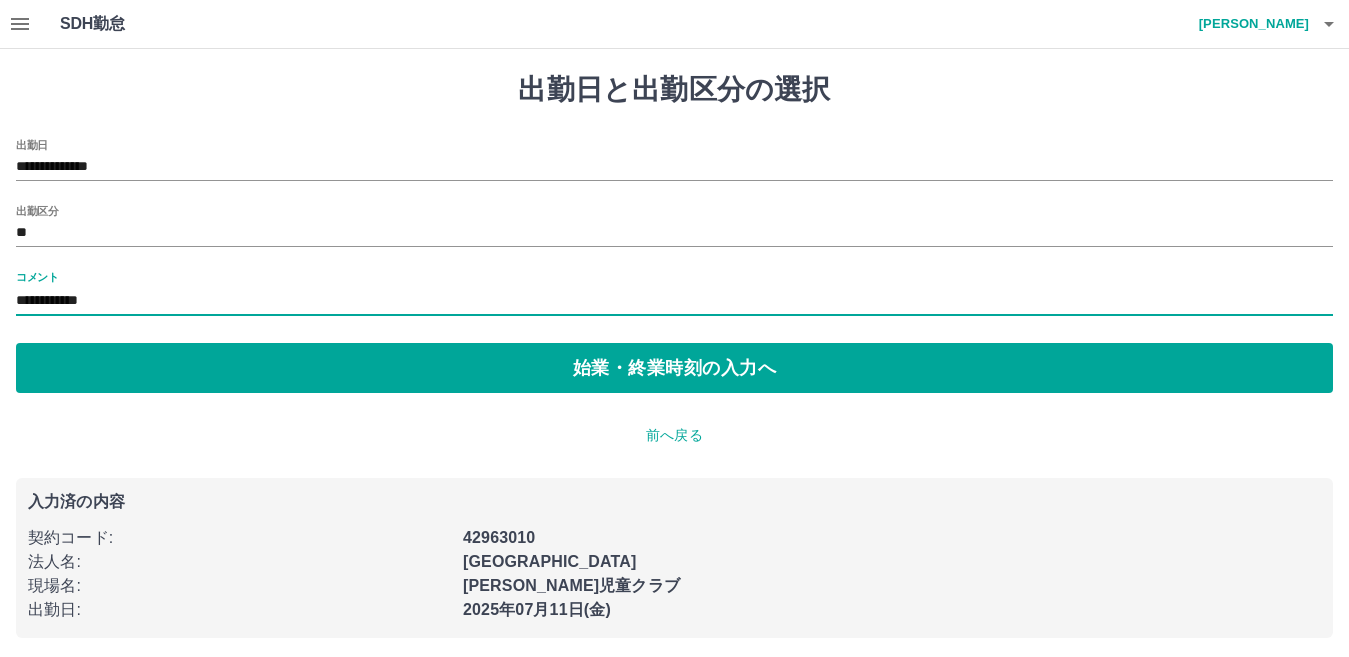 click on "**********" at bounding box center (674, 301) 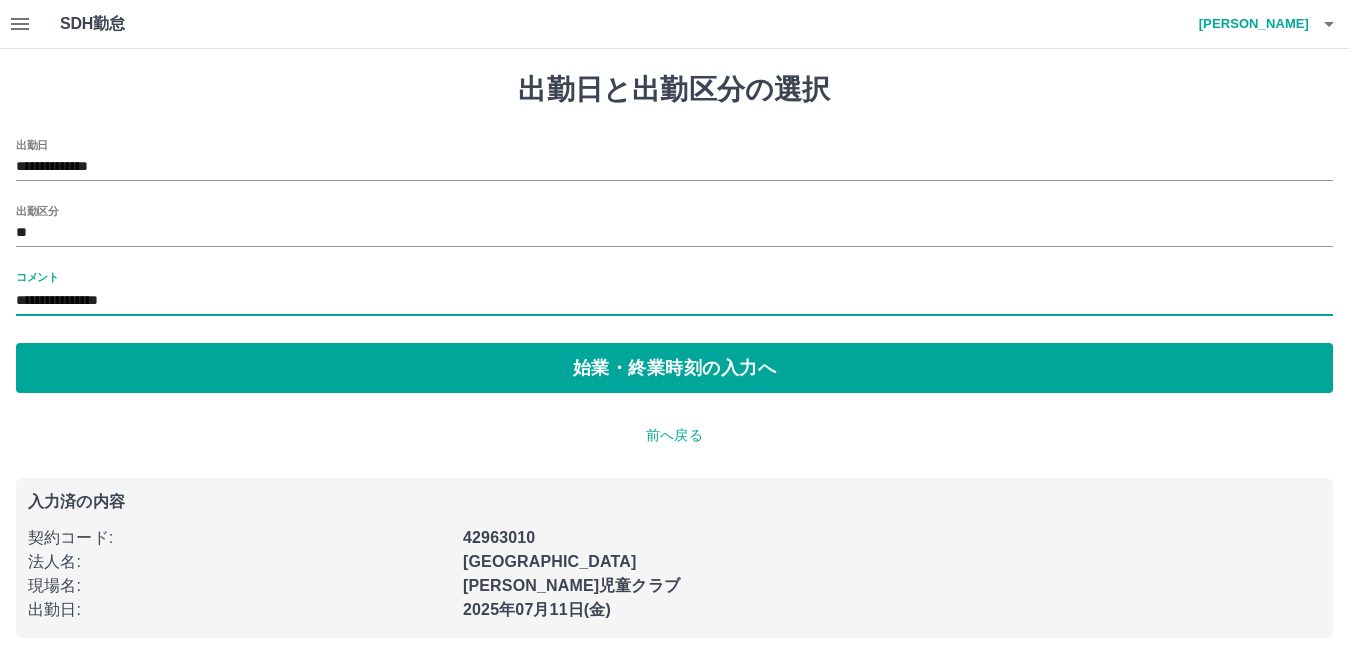 click on "**********" at bounding box center (674, 301) 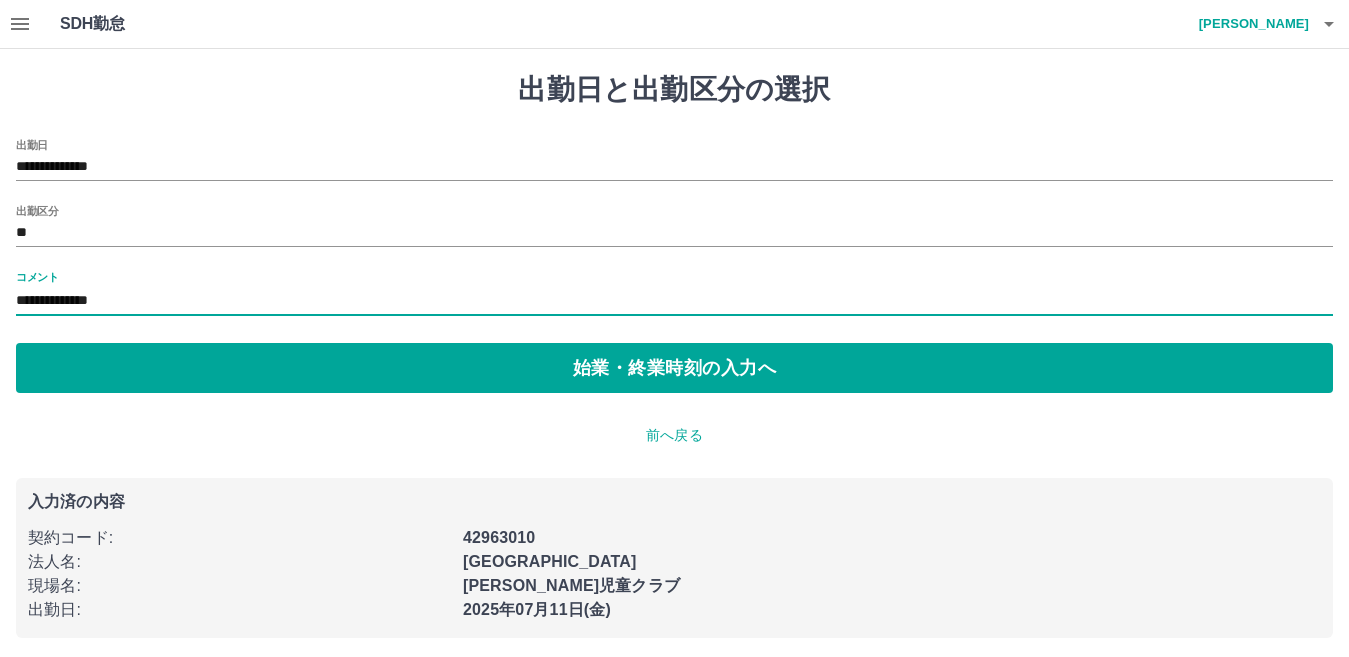 click on "**********" at bounding box center [674, 301] 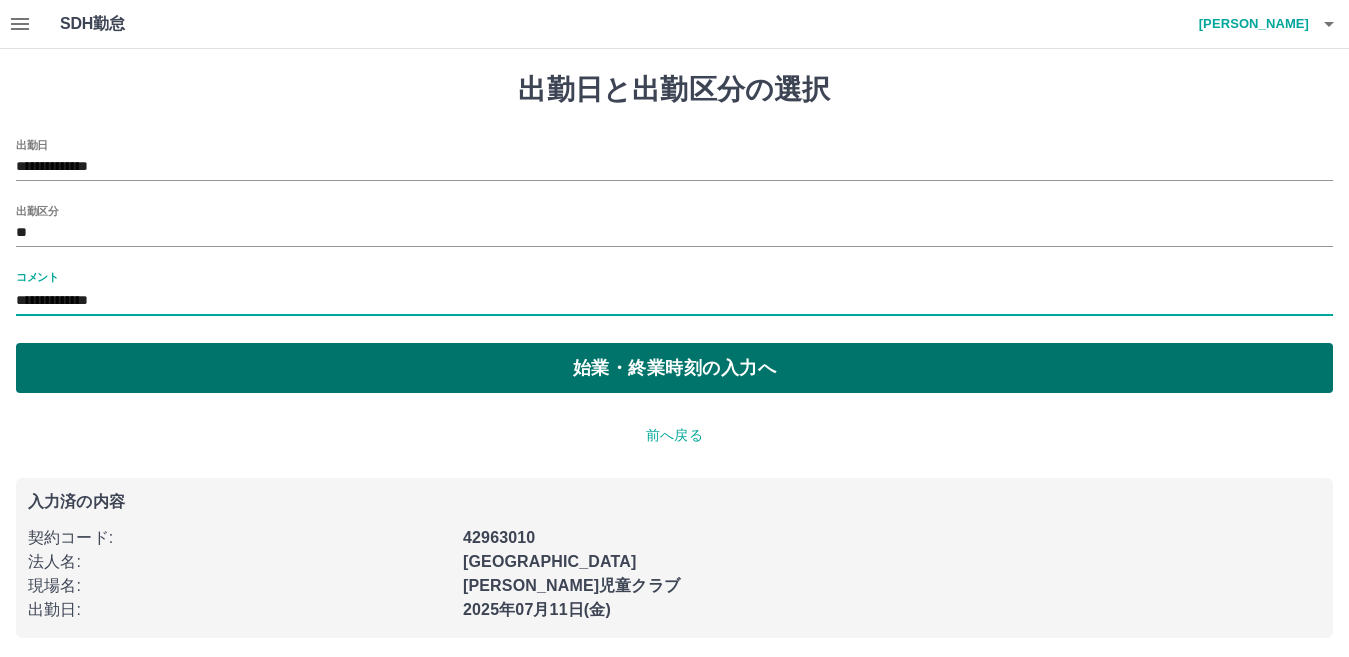 type on "**********" 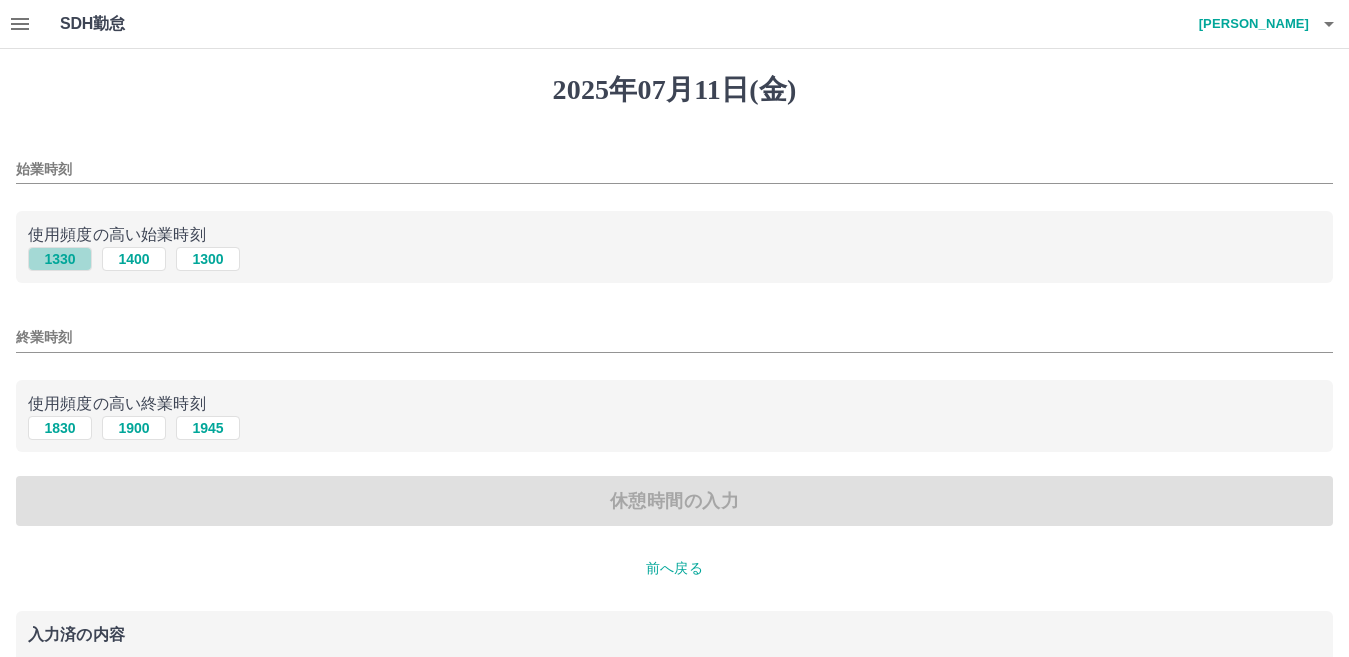 click on "1330" at bounding box center (60, 259) 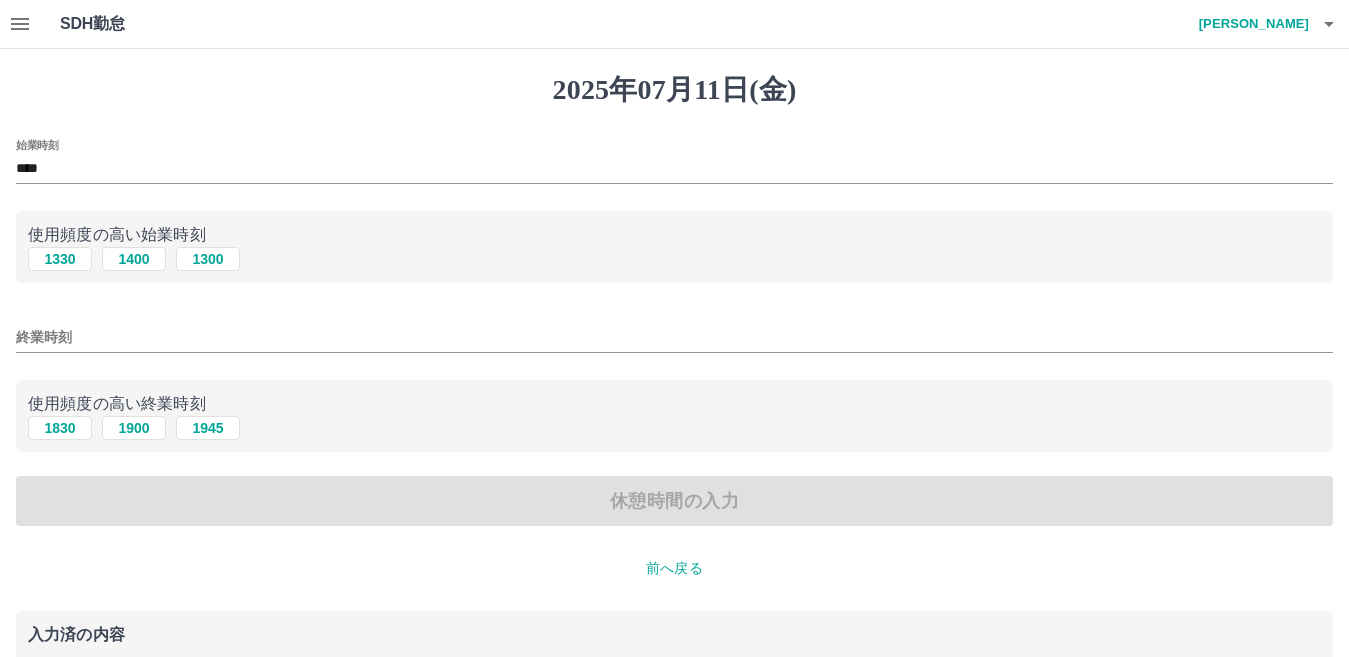 click on "終業時刻" at bounding box center (674, 337) 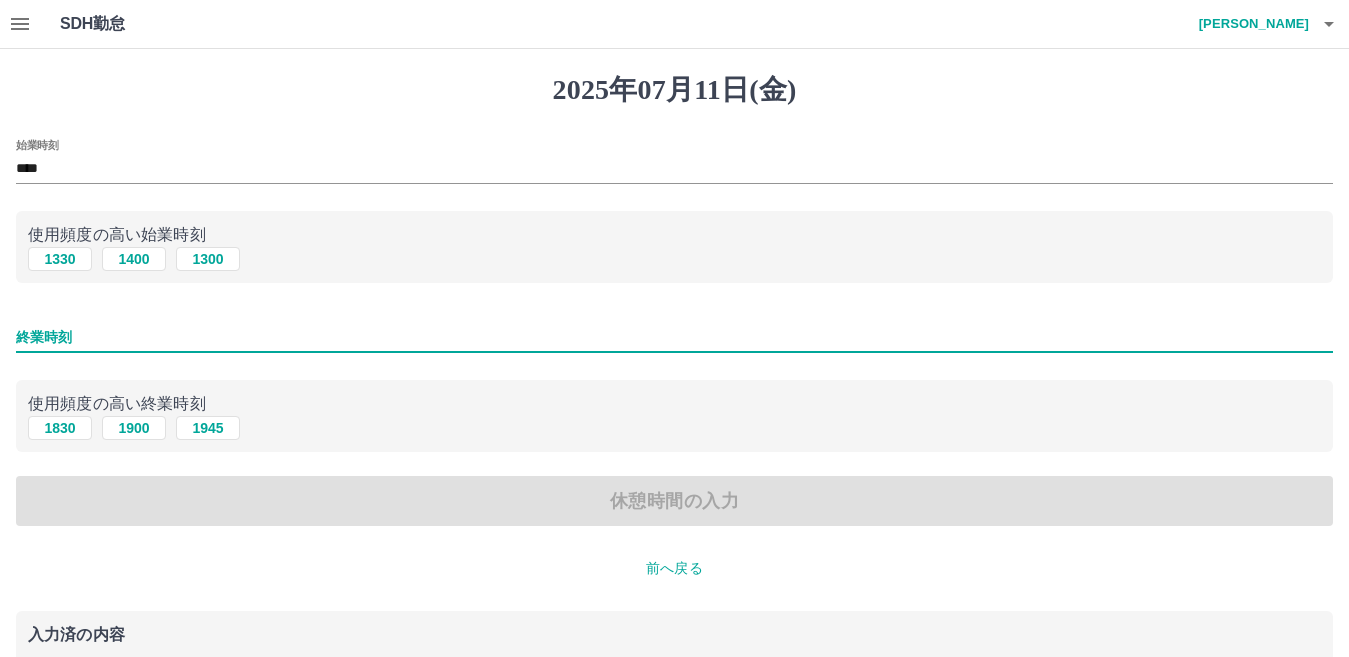 type on "****" 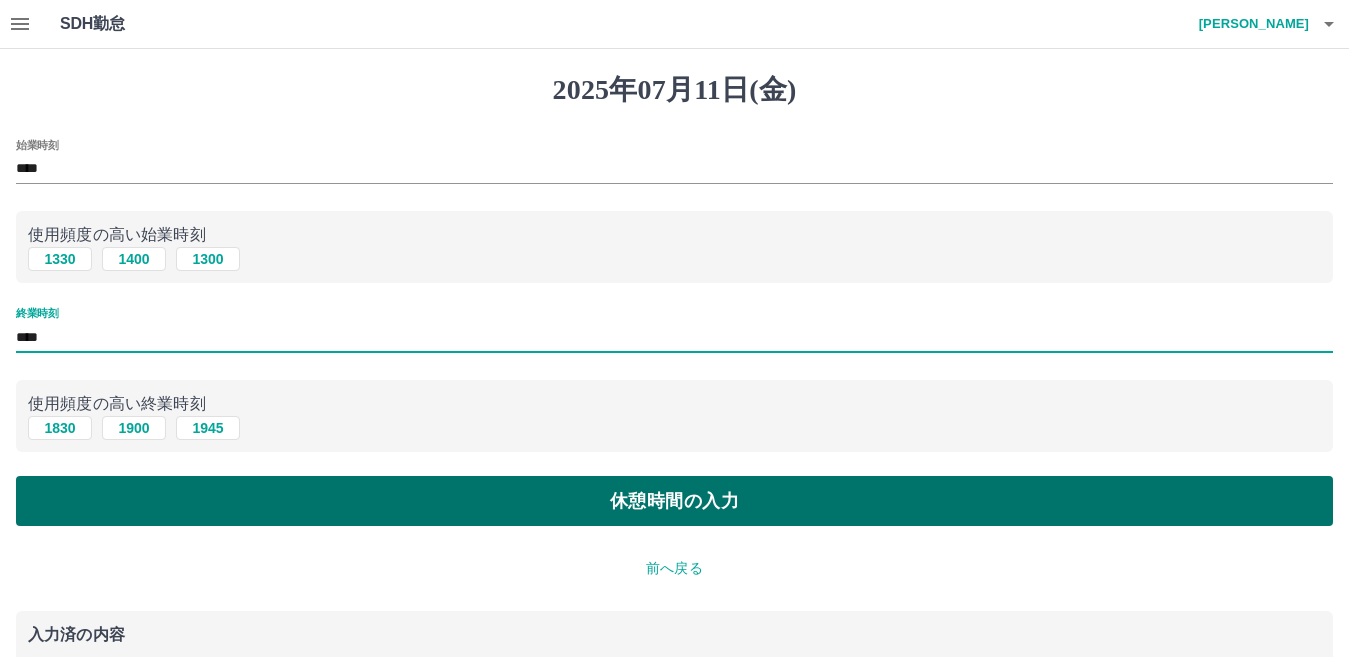 click on "休憩時間の入力" at bounding box center (674, 501) 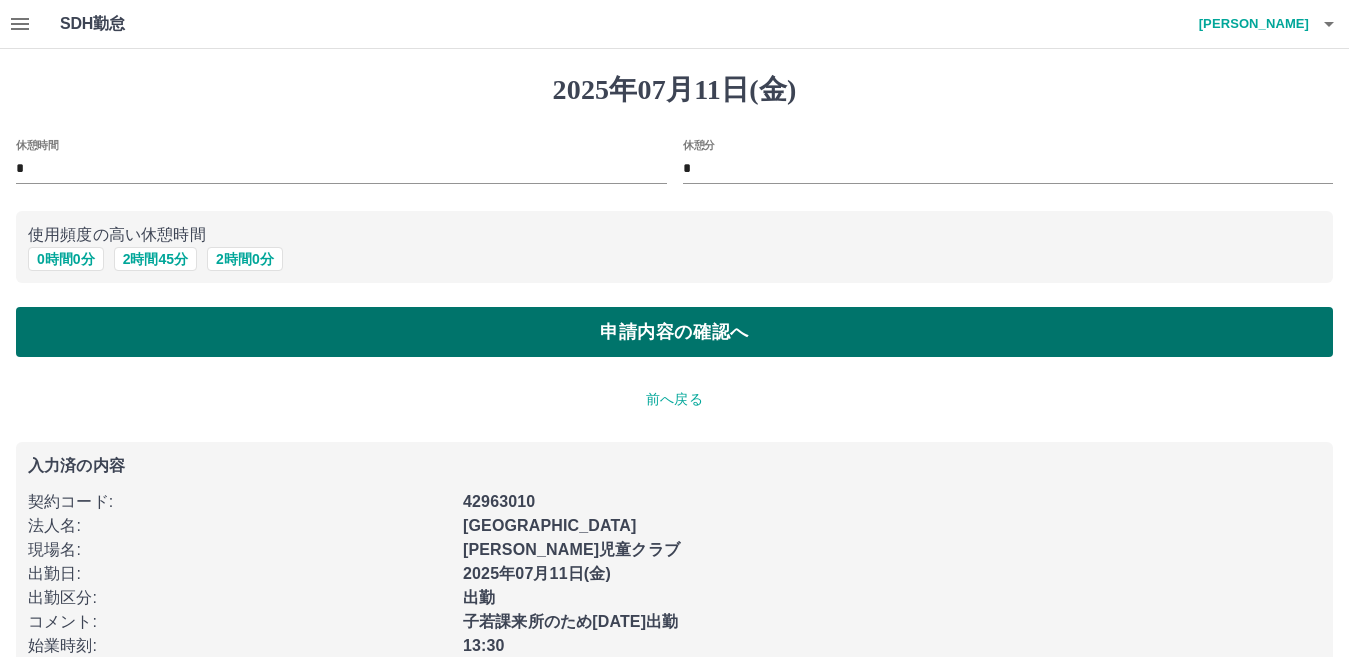 click on "申請内容の確認へ" at bounding box center (674, 332) 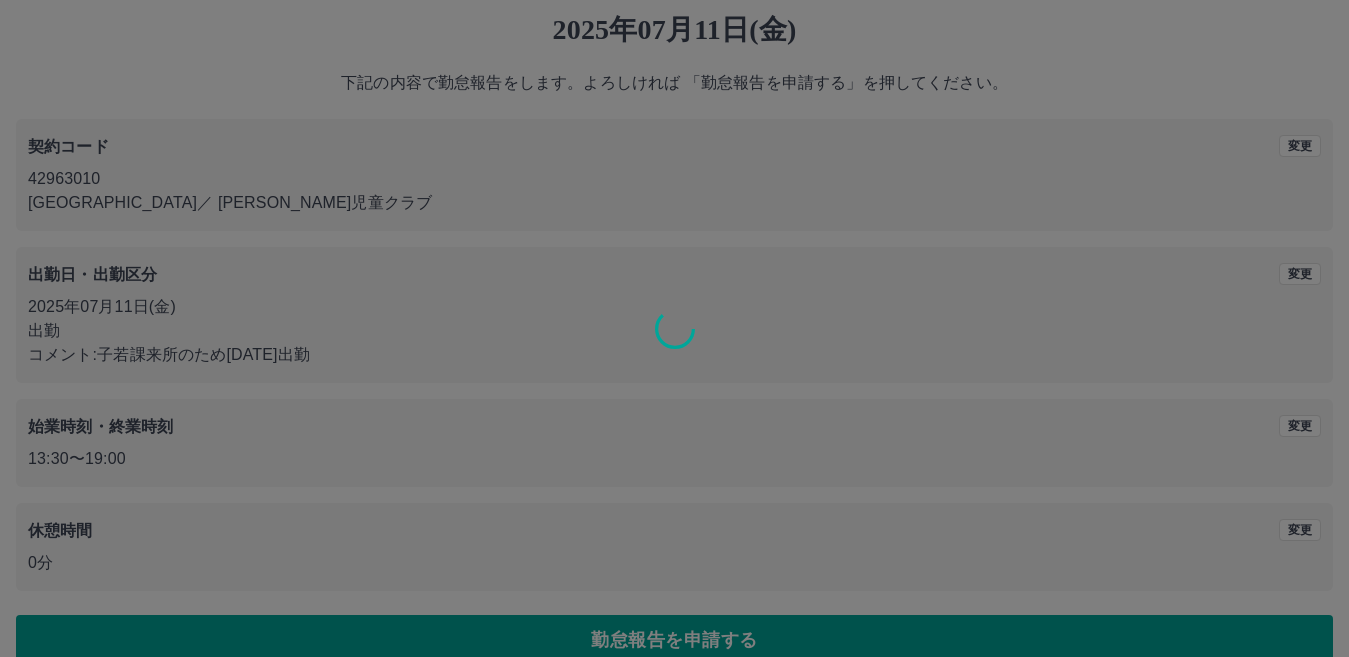 scroll, scrollTop: 92, scrollLeft: 0, axis: vertical 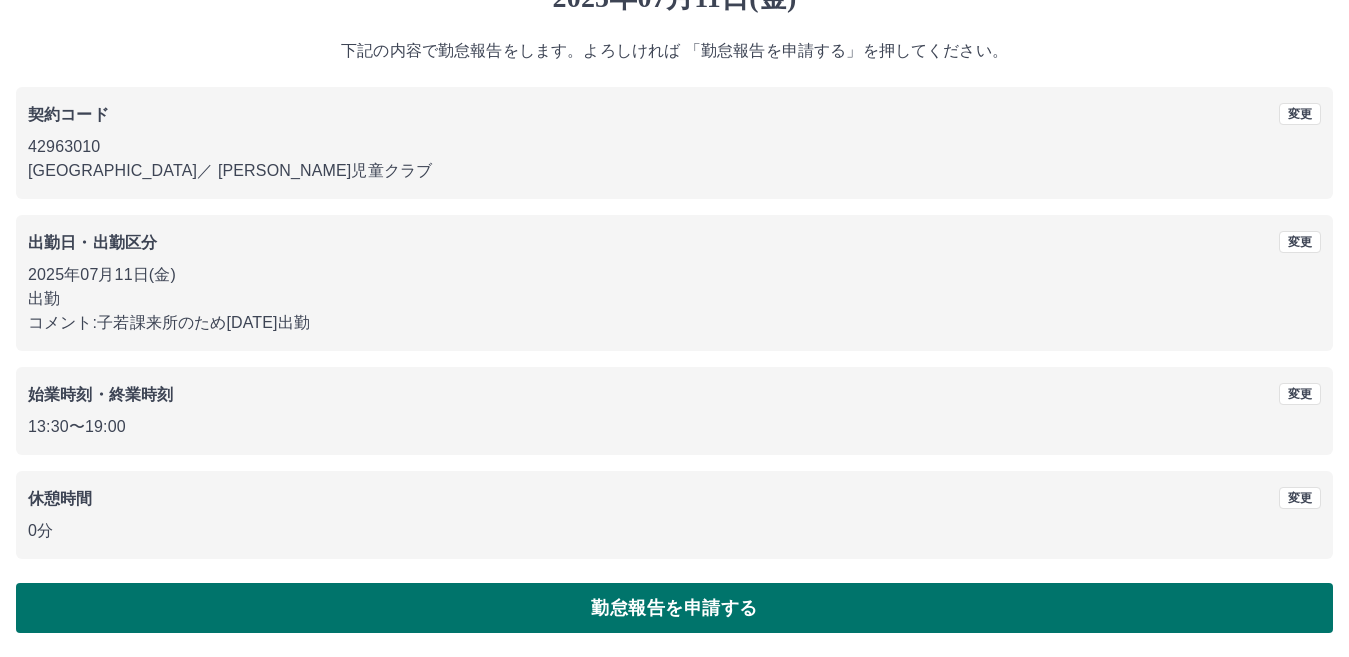 click on "勤怠報告を申請する" at bounding box center (674, 608) 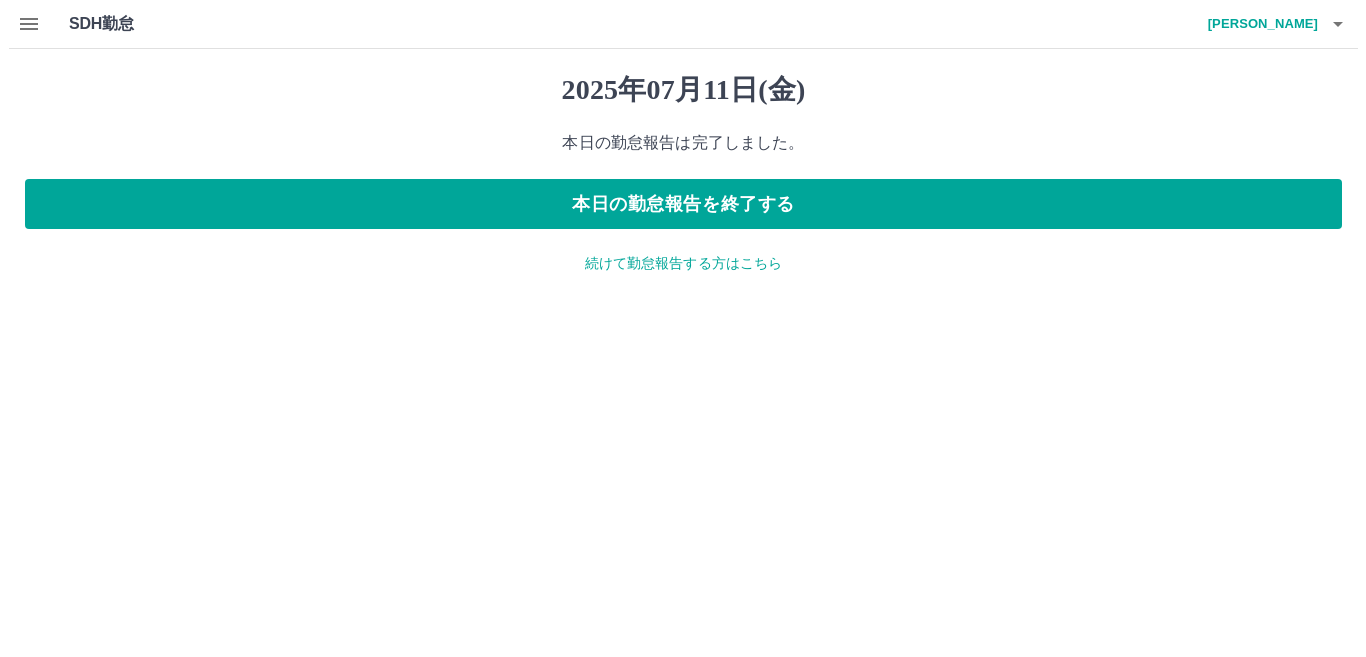scroll, scrollTop: 0, scrollLeft: 0, axis: both 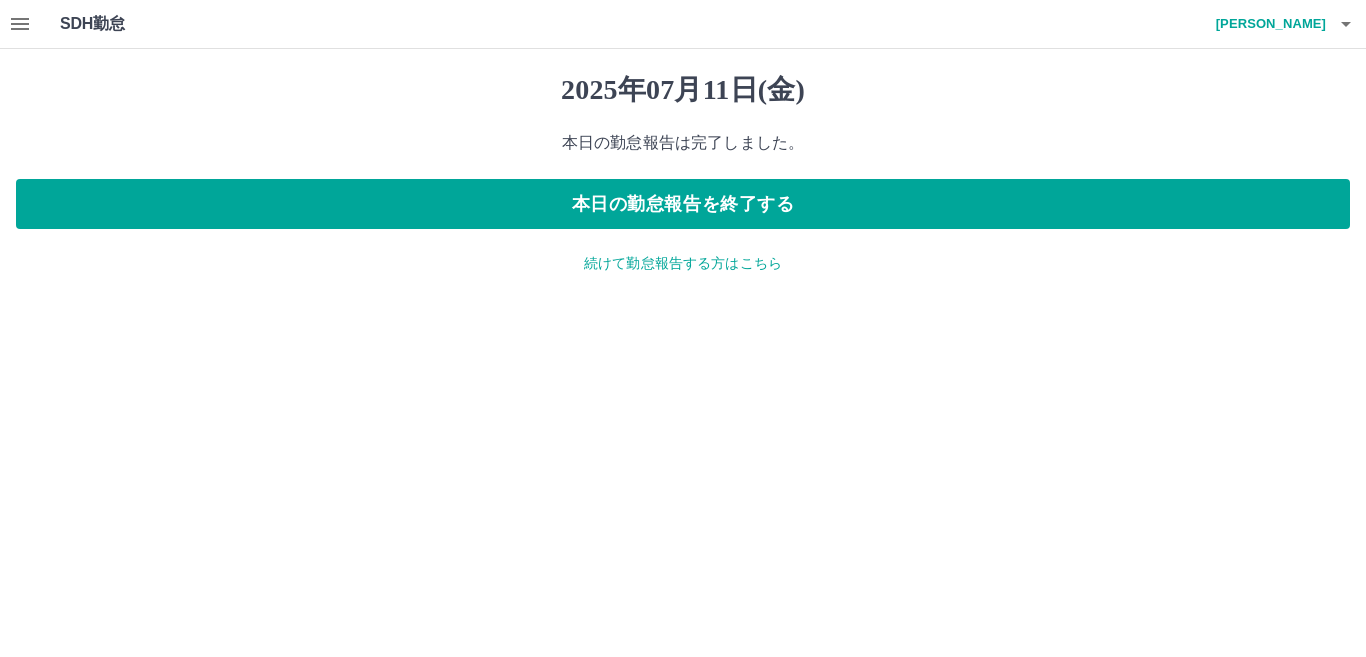 click on "続けて勤怠報告する方はこちら" at bounding box center (683, 263) 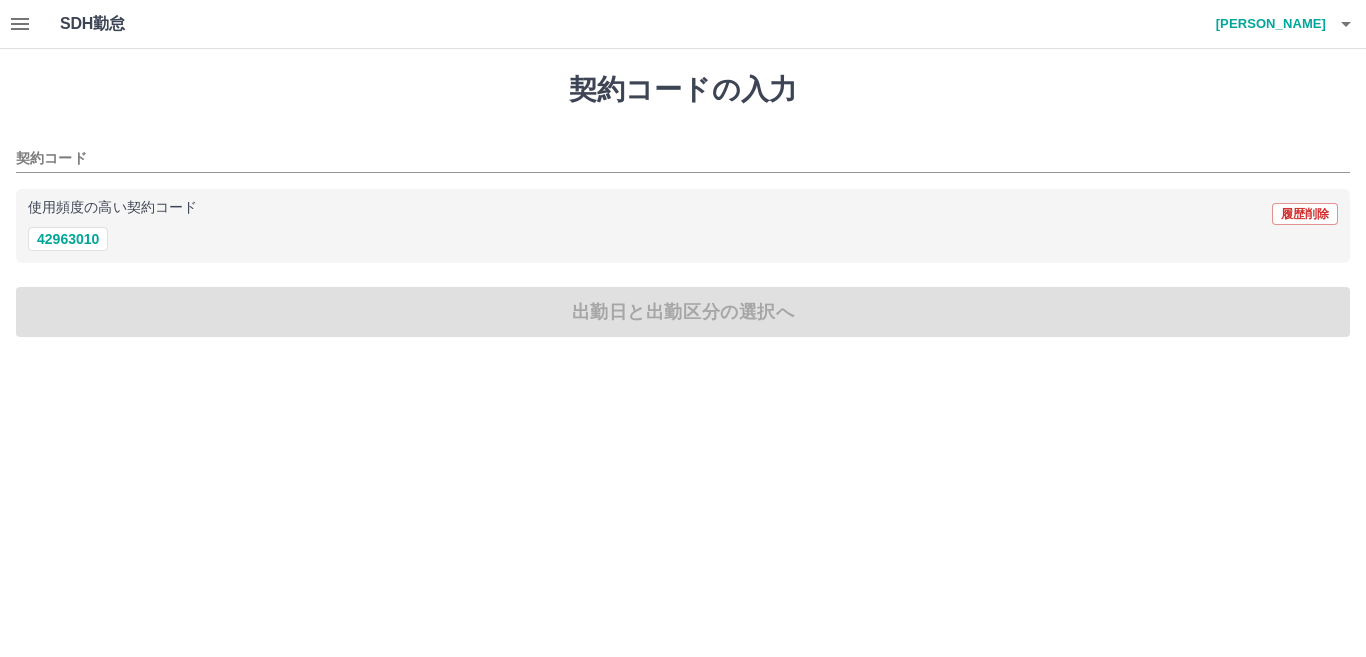 click on "山郷　美由紀" at bounding box center [1266, 24] 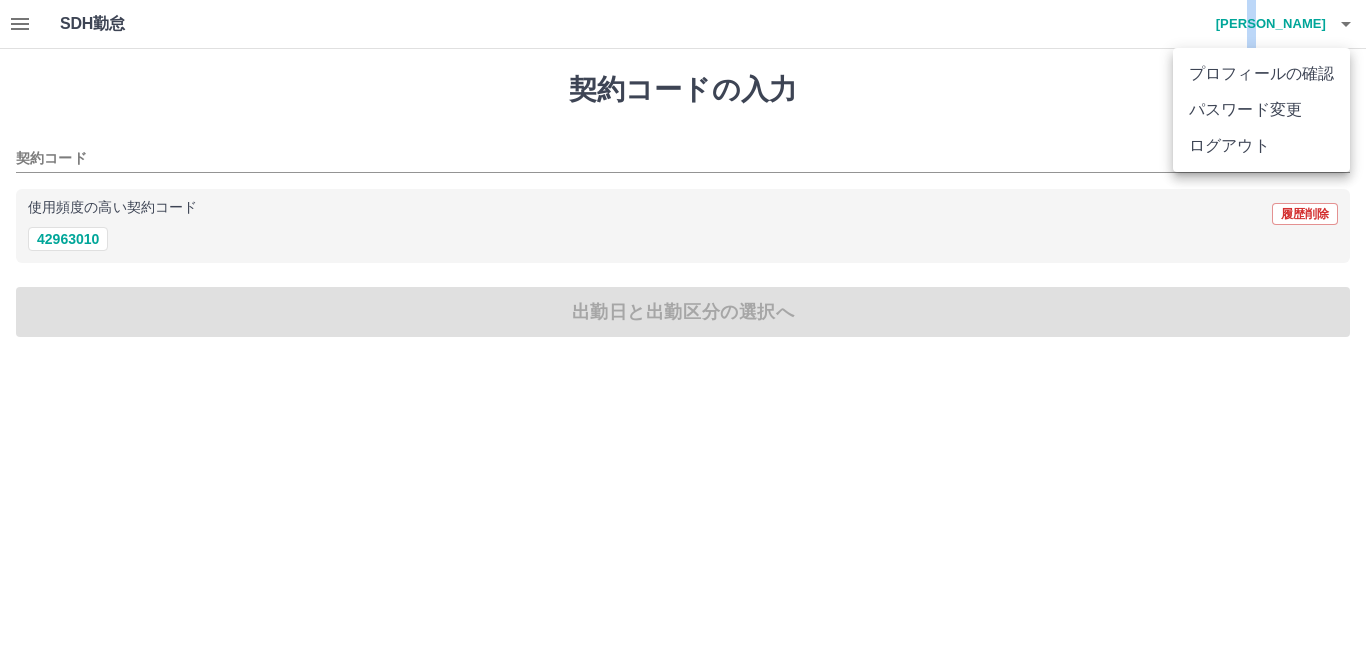 click on "ログアウト" at bounding box center [1261, 146] 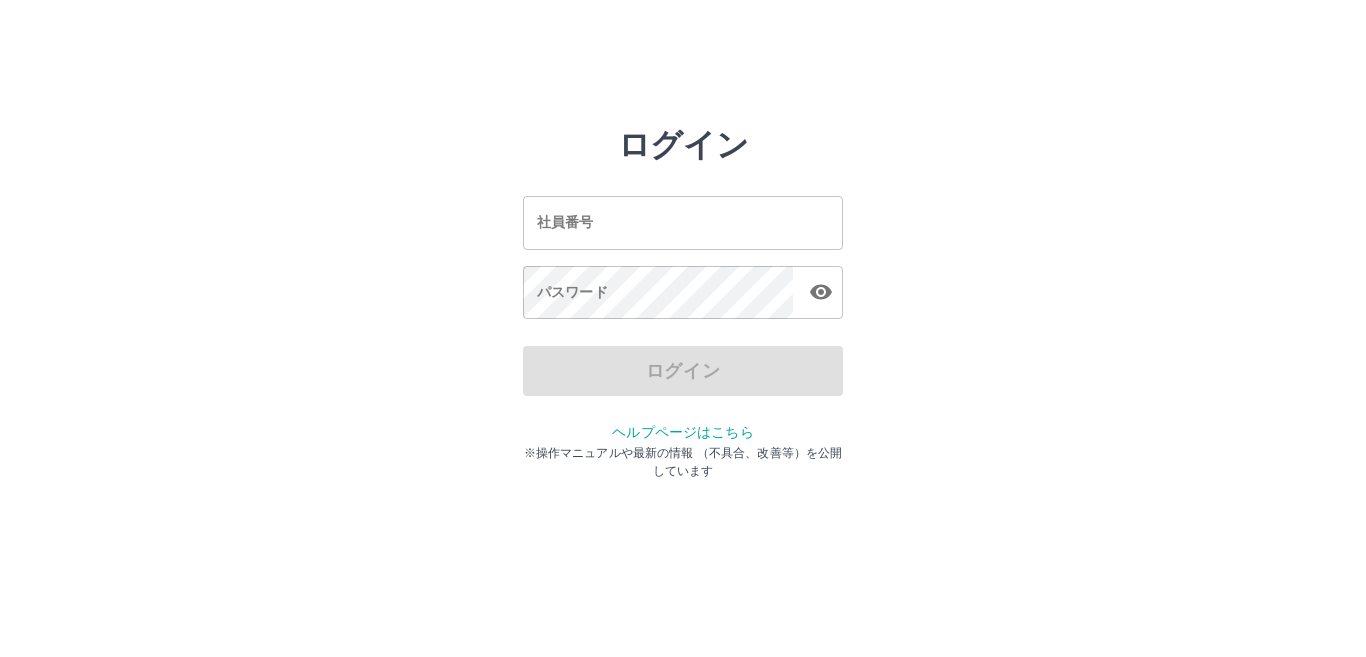 scroll, scrollTop: 0, scrollLeft: 0, axis: both 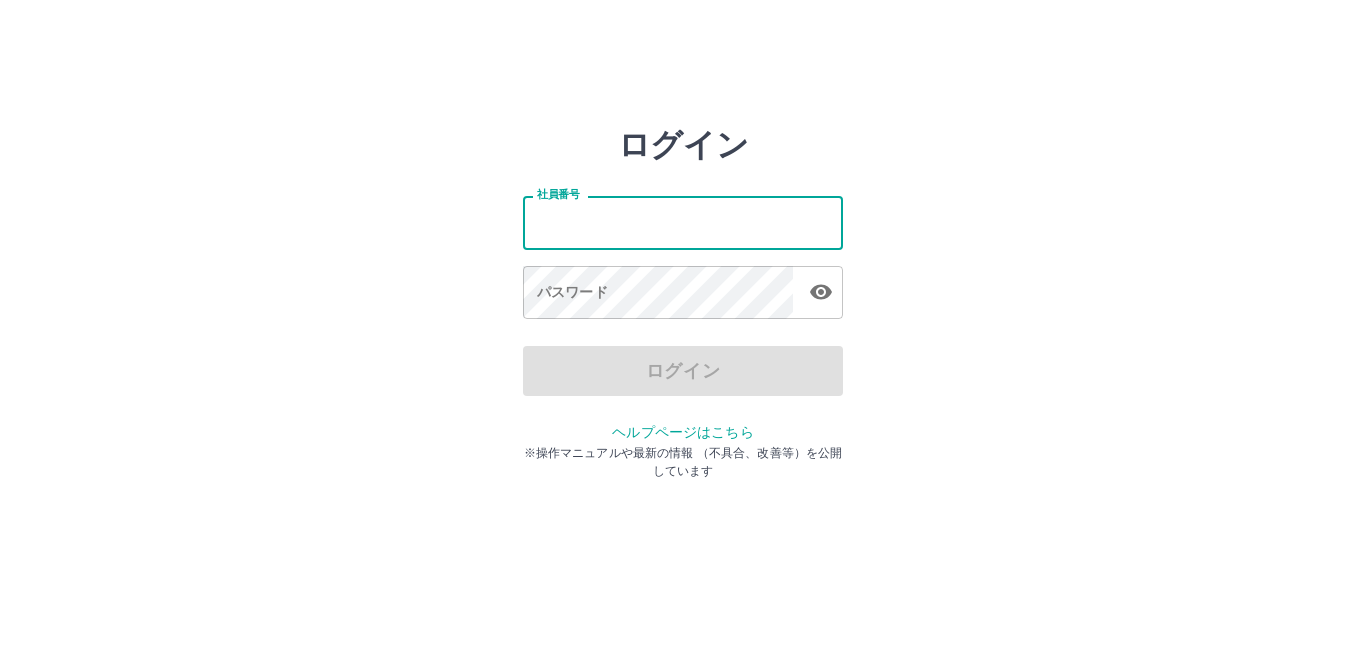 click on "社員番号" at bounding box center [683, 222] 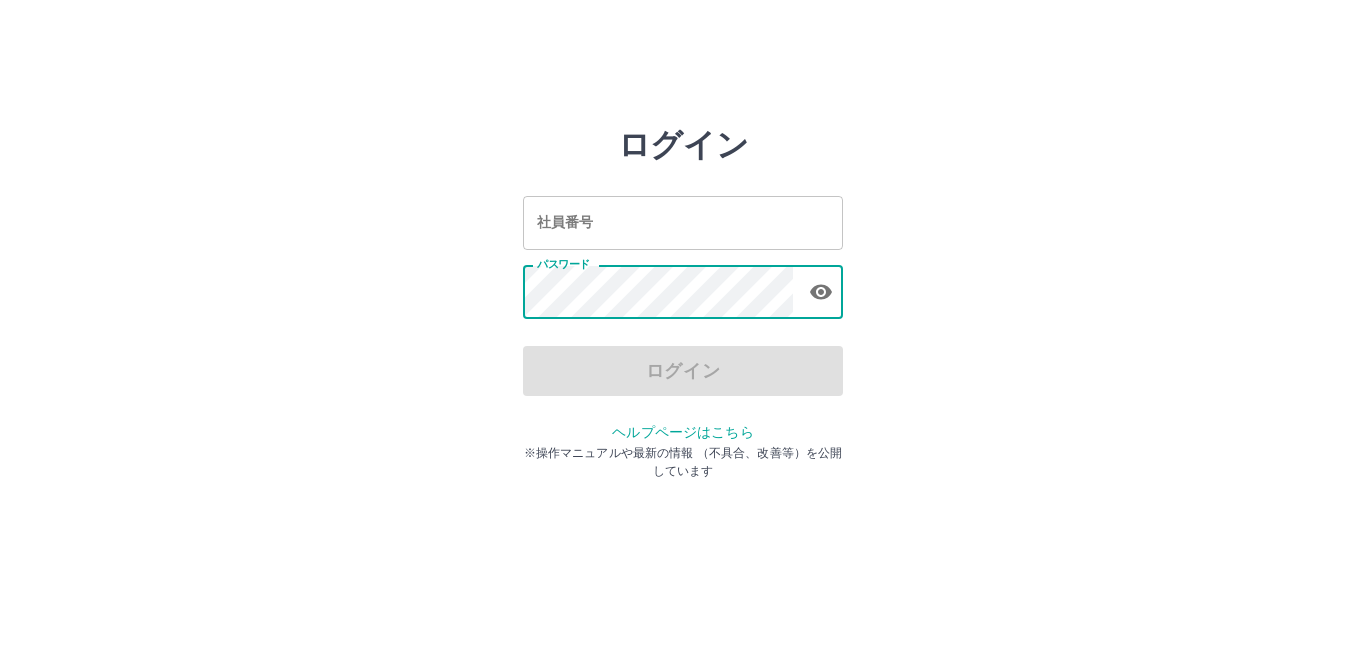 click on "ログイン" at bounding box center (683, 371) 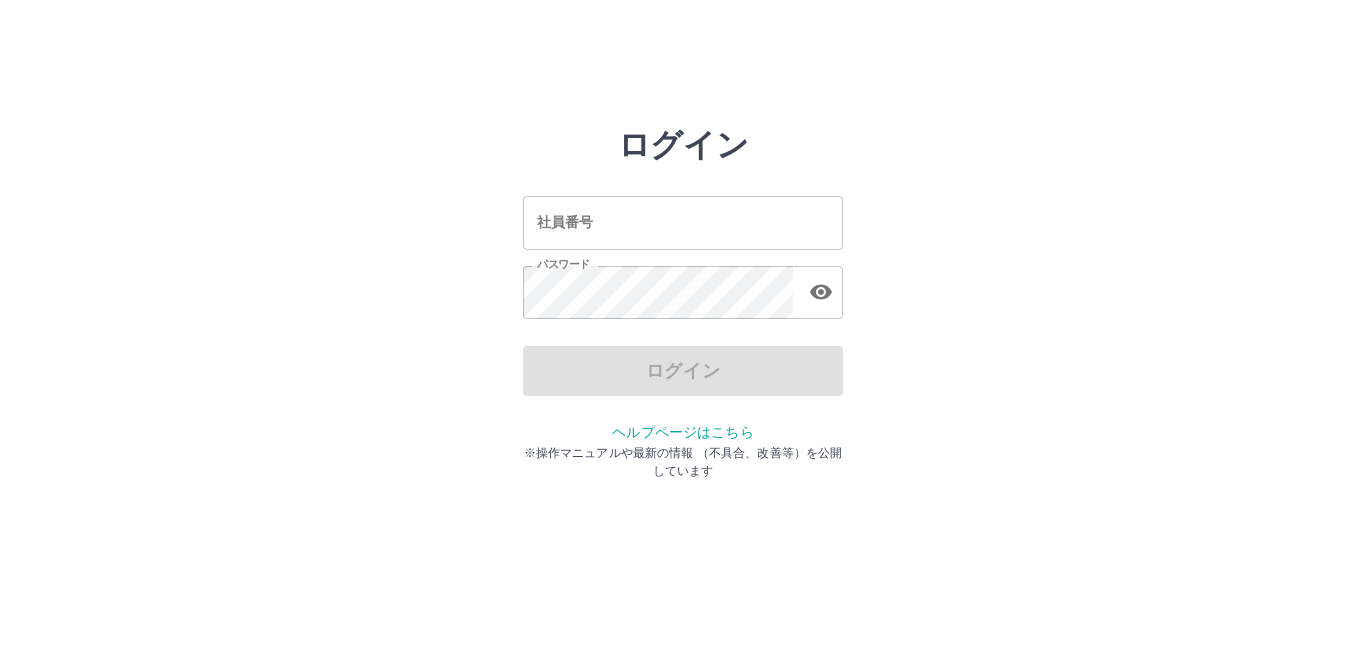 click on "ログイン" at bounding box center (683, 371) 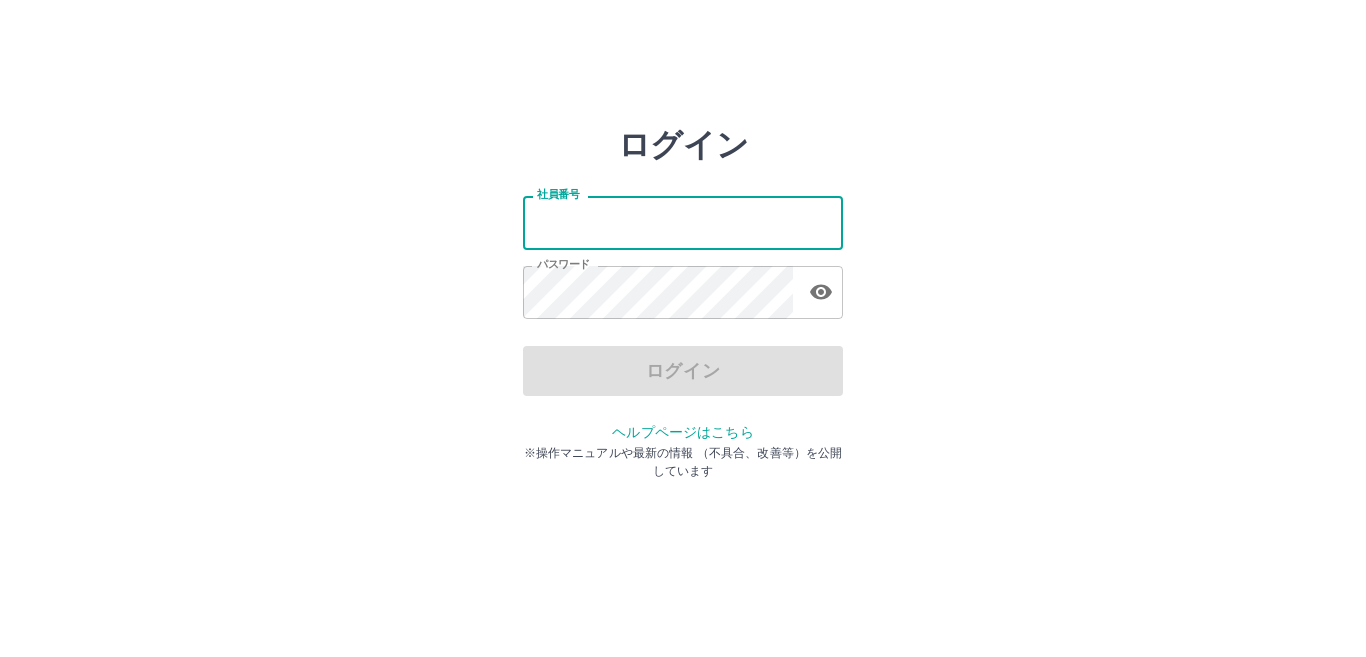 click on "社員番号" at bounding box center [683, 222] 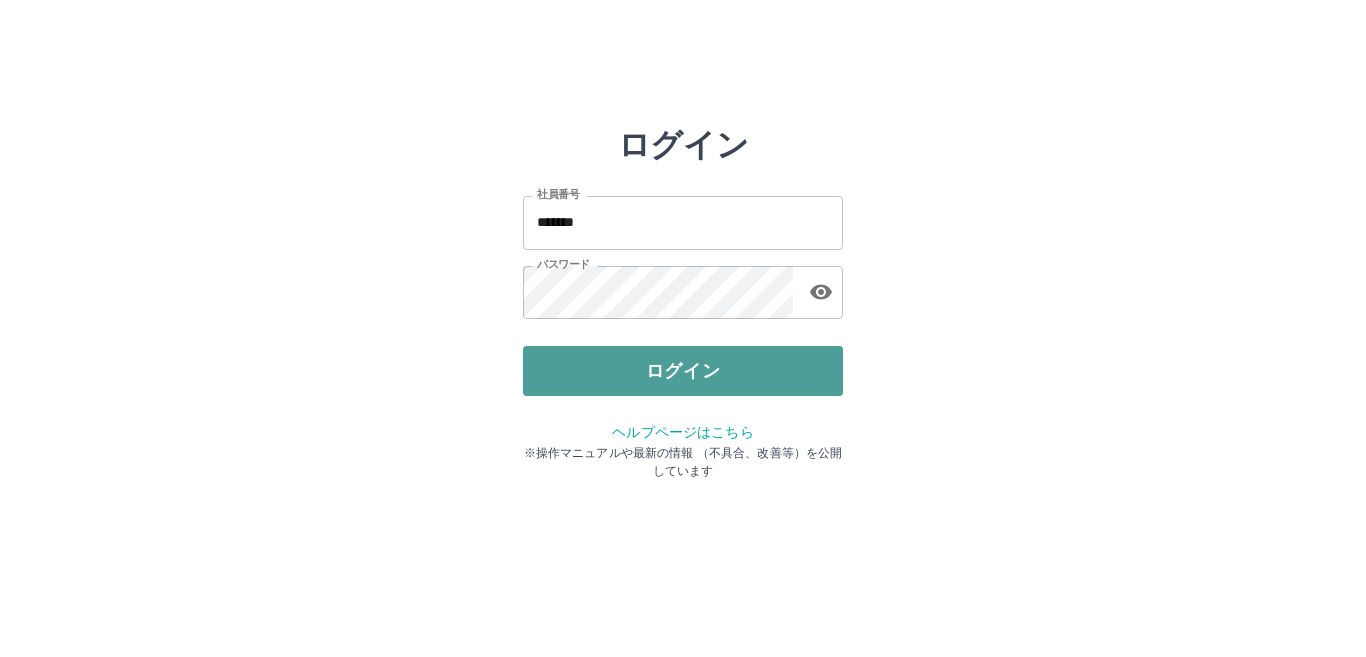 click on "ログイン" at bounding box center [683, 371] 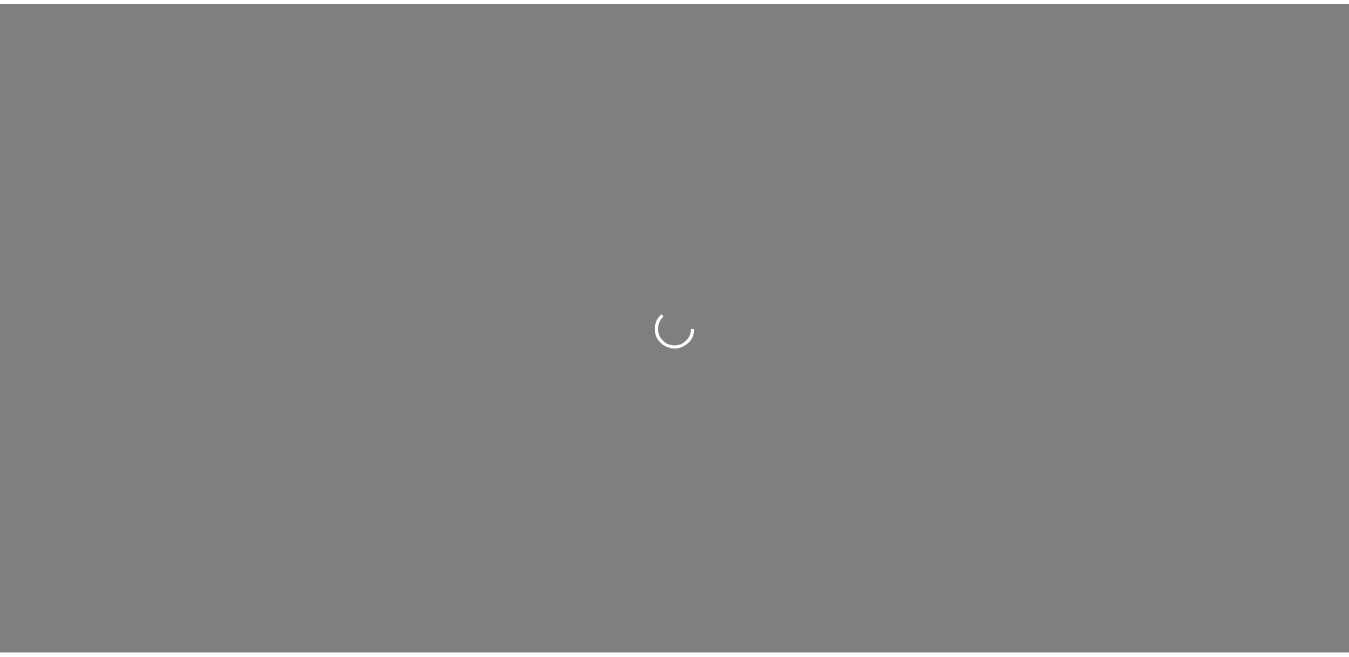scroll, scrollTop: 0, scrollLeft: 0, axis: both 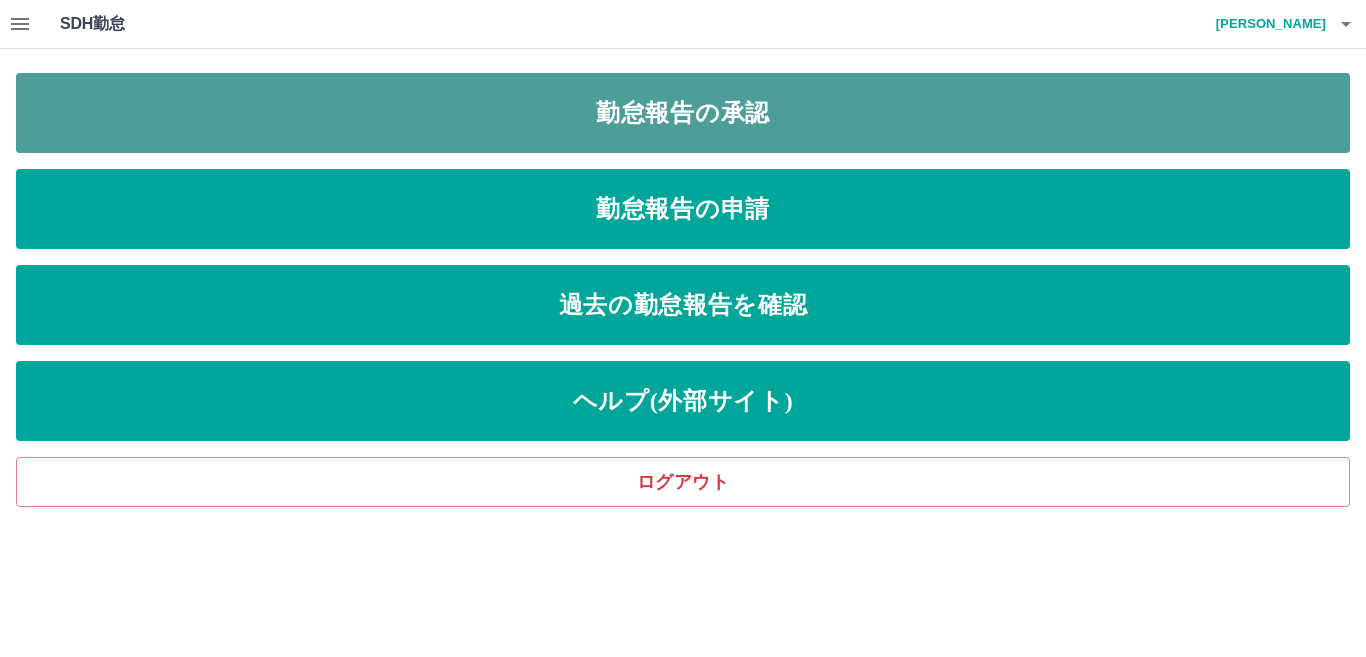 click on "勤怠報告の承認" at bounding box center (683, 113) 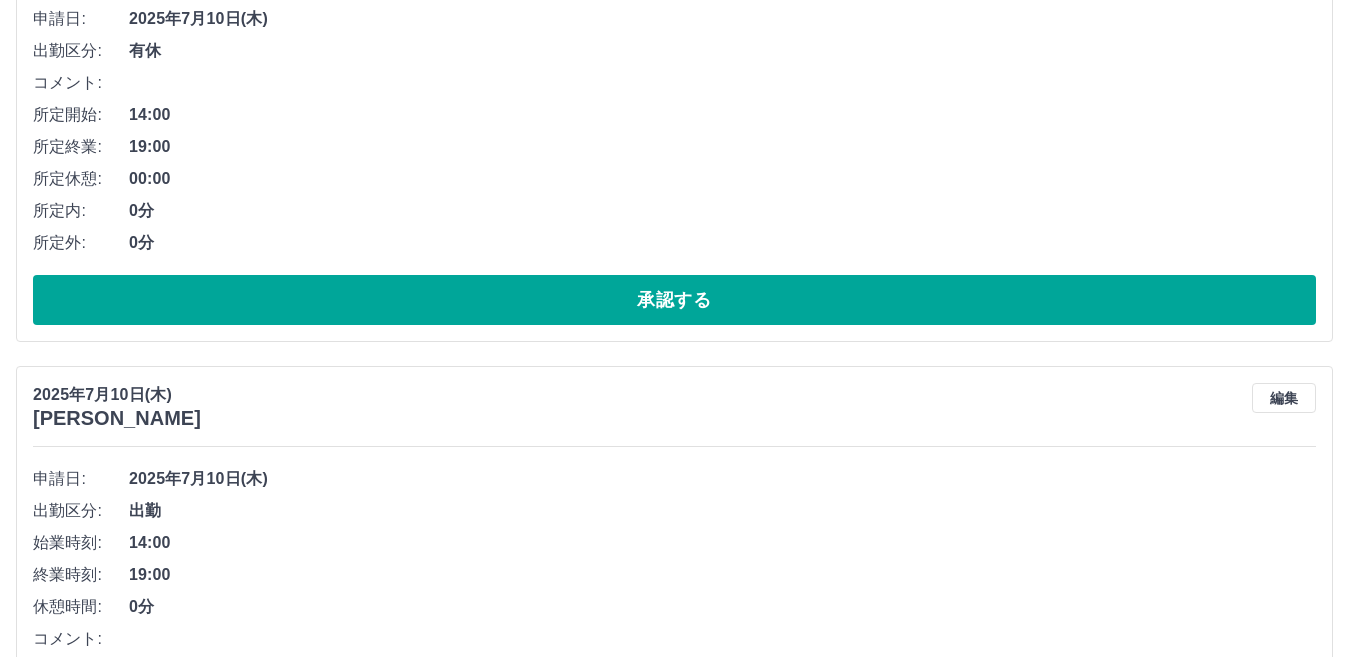 scroll, scrollTop: 2000, scrollLeft: 0, axis: vertical 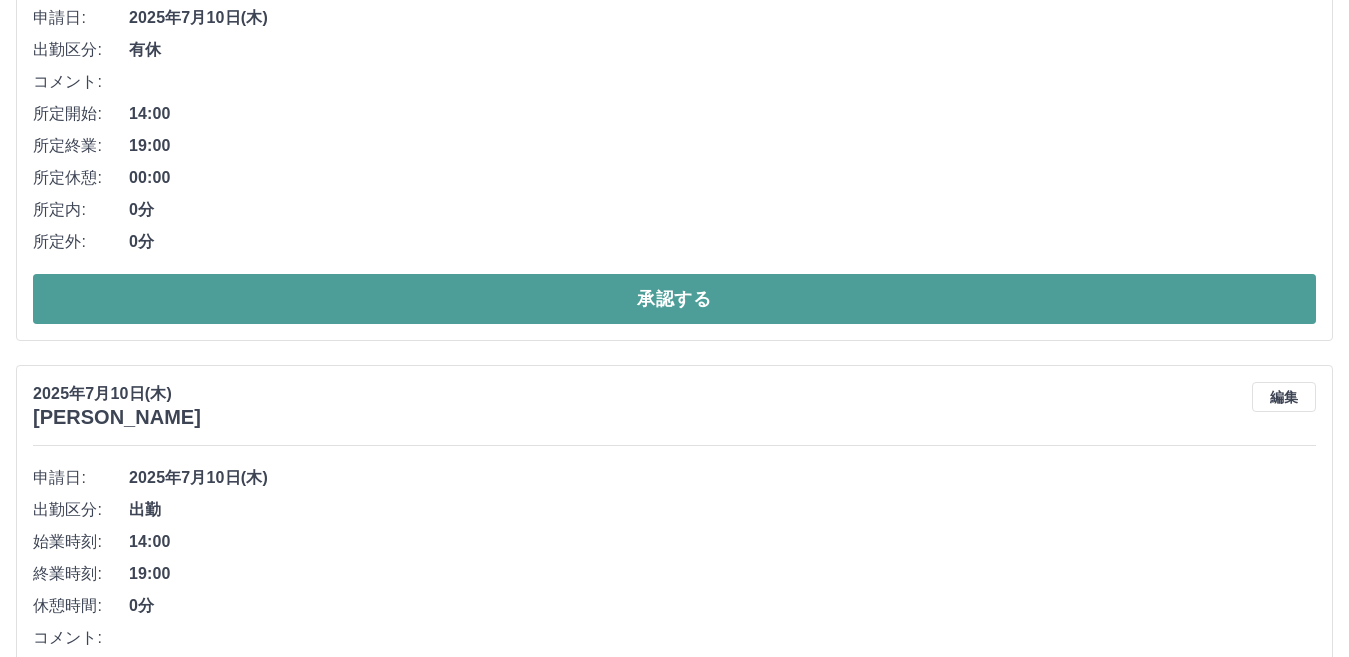 click on "承認する" at bounding box center (674, 299) 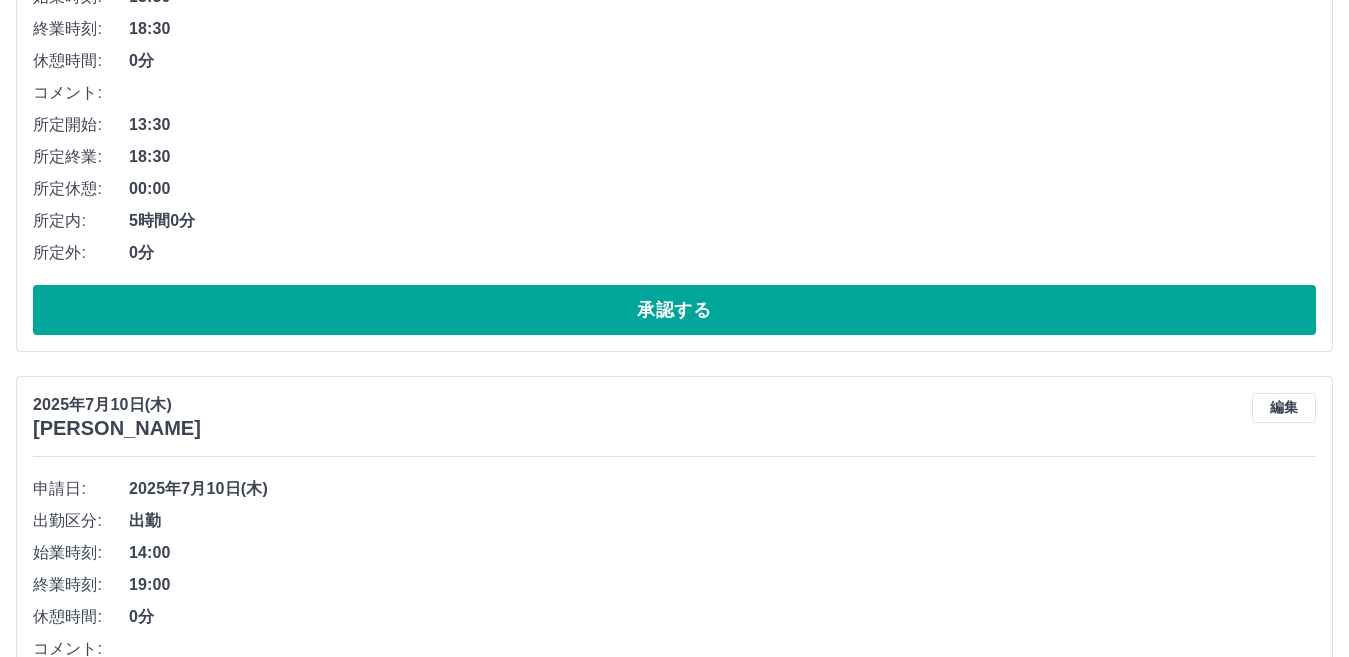 scroll, scrollTop: 1540, scrollLeft: 0, axis: vertical 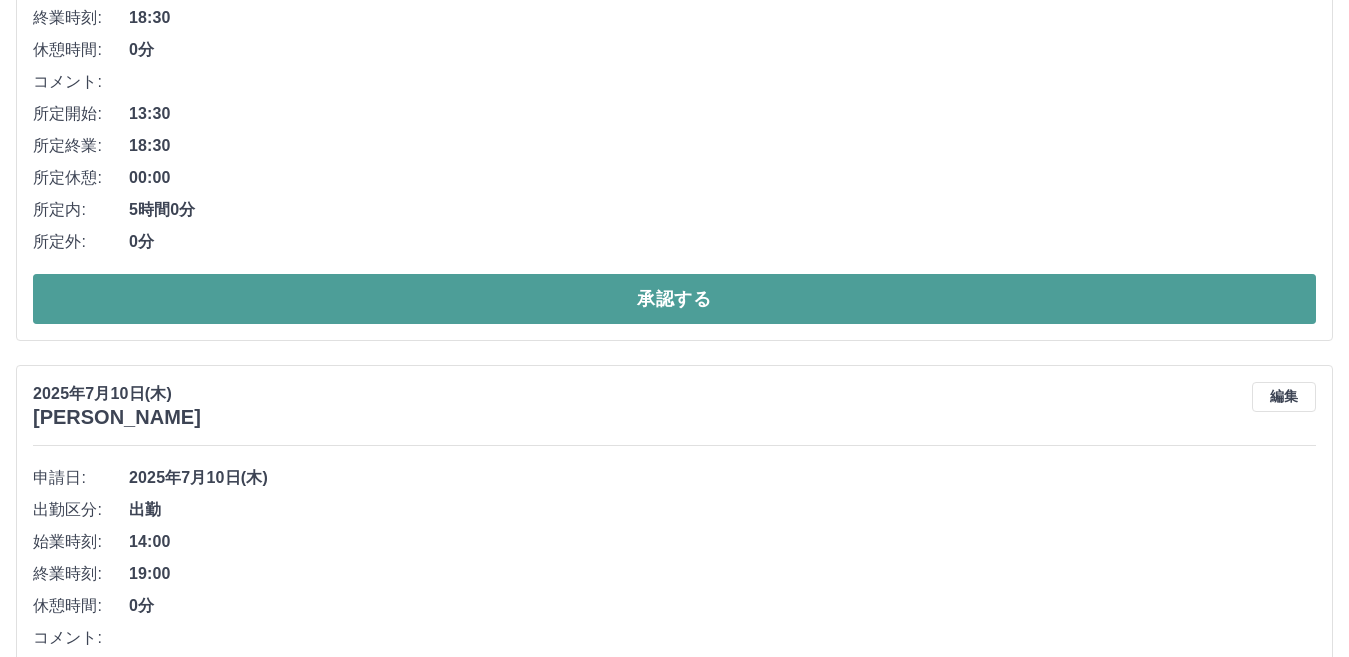 drag, startPoint x: 434, startPoint y: 289, endPoint x: 432, endPoint y: 276, distance: 13.152946 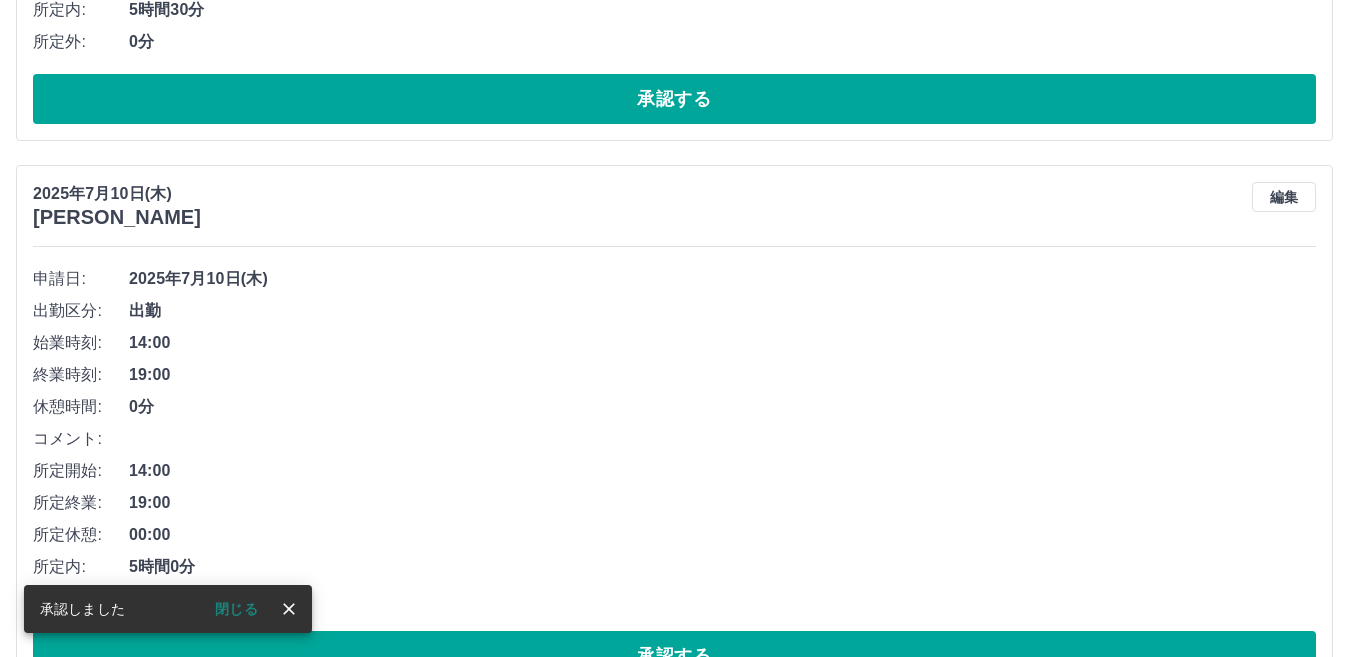 scroll, scrollTop: 1283, scrollLeft: 0, axis: vertical 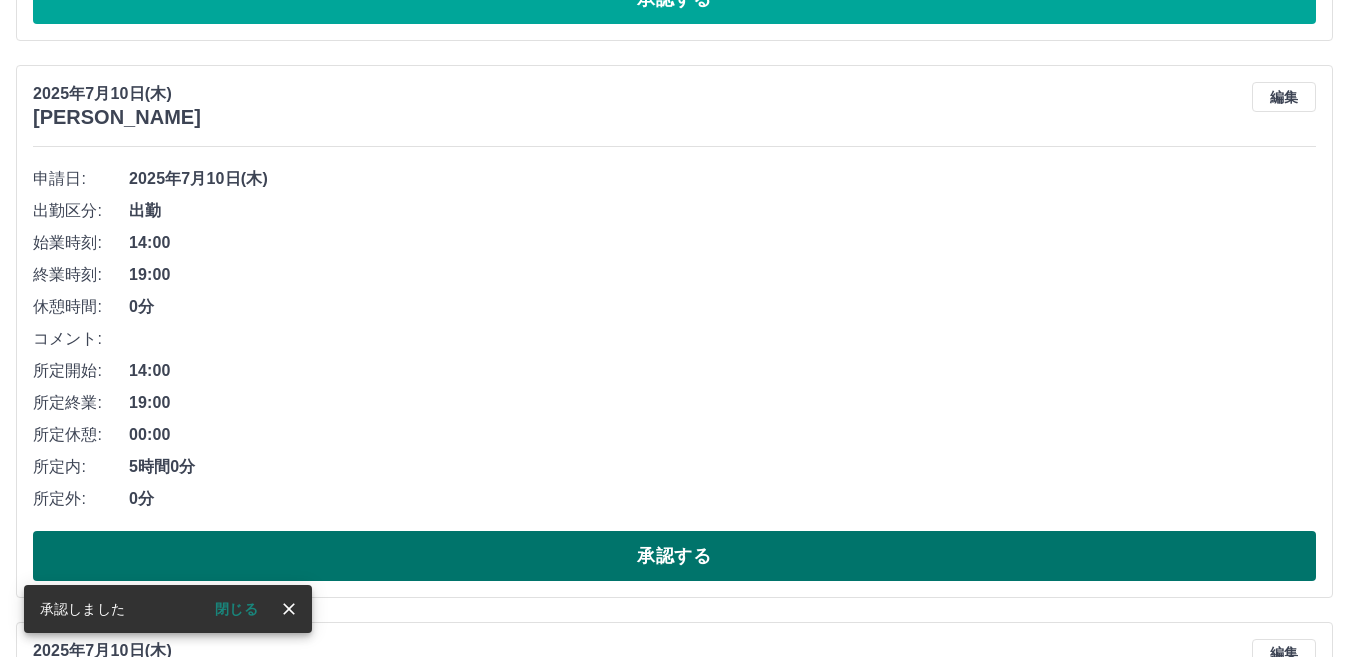 click on "承認する" at bounding box center (674, 556) 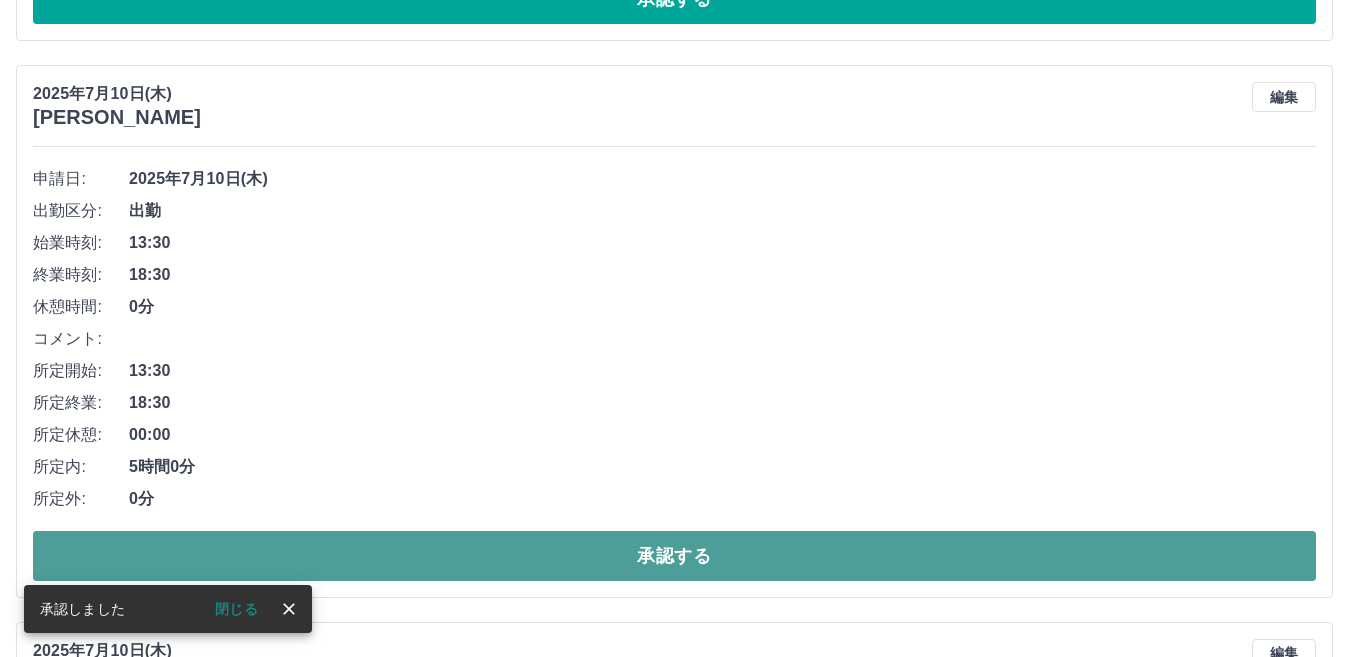 click on "承認する" at bounding box center (674, 556) 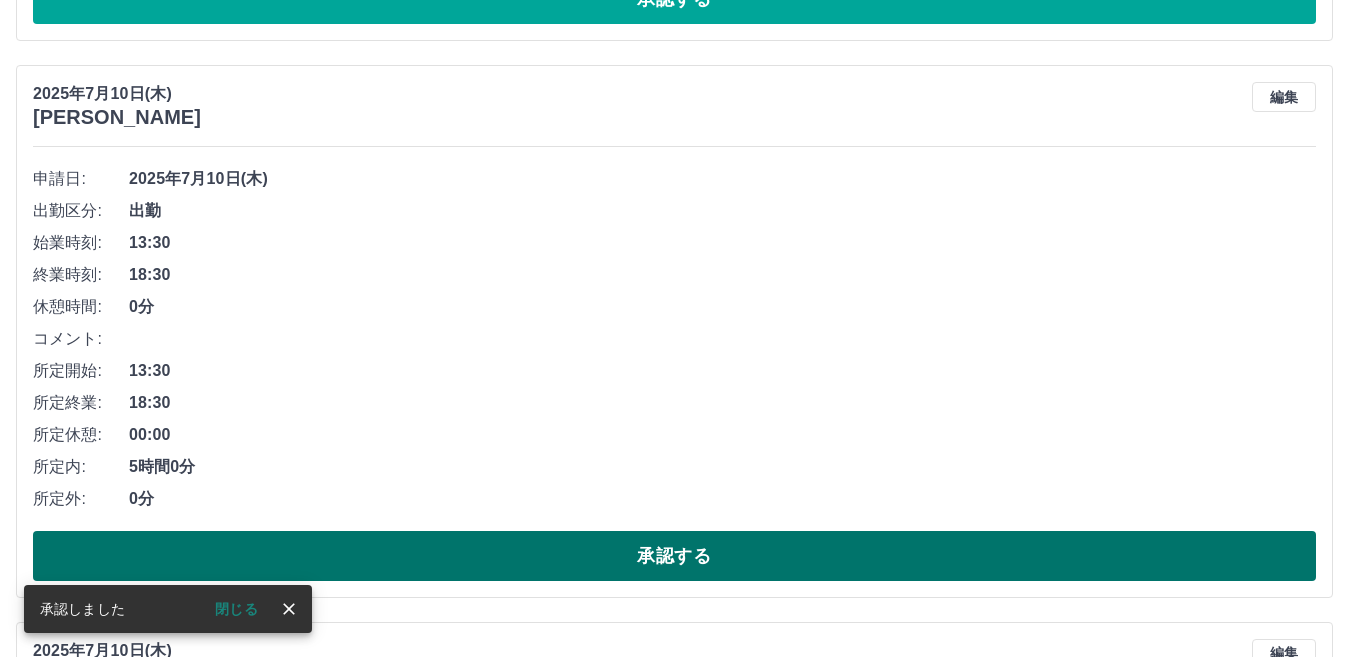 click on "承認する" at bounding box center (674, 556) 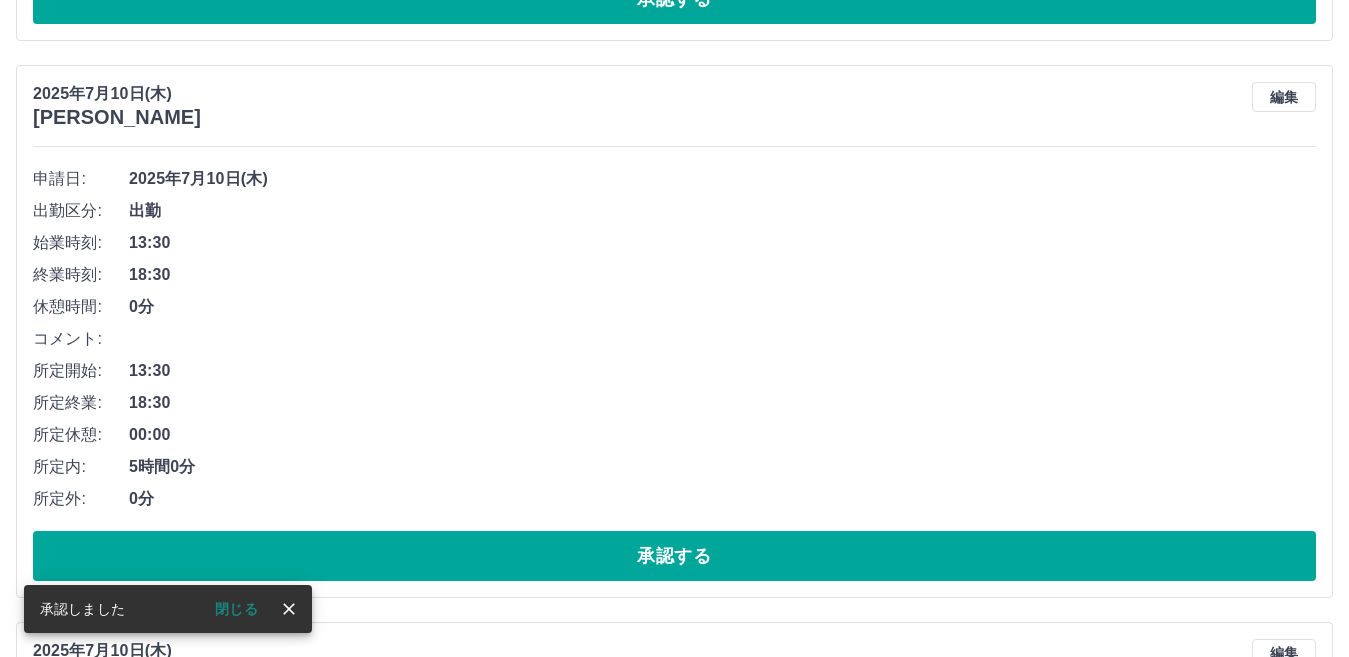 click on "承認する" at bounding box center [674, 556] 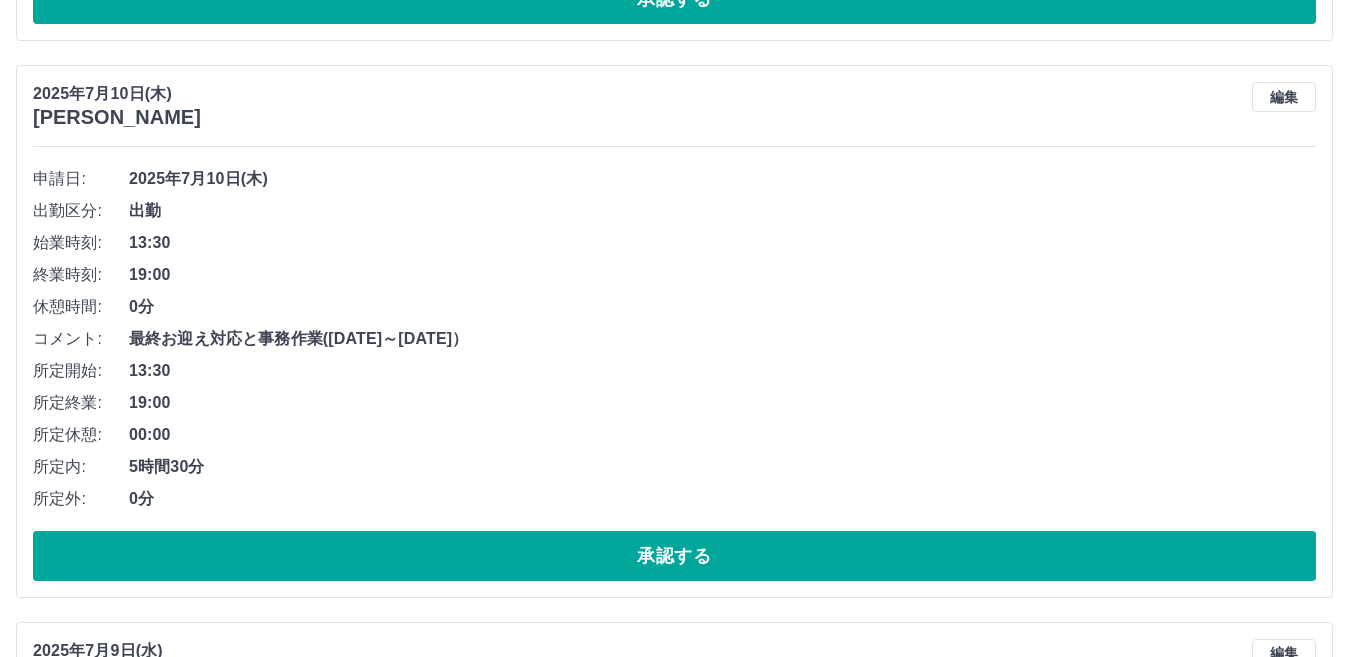 click on "承認する" at bounding box center [674, 556] 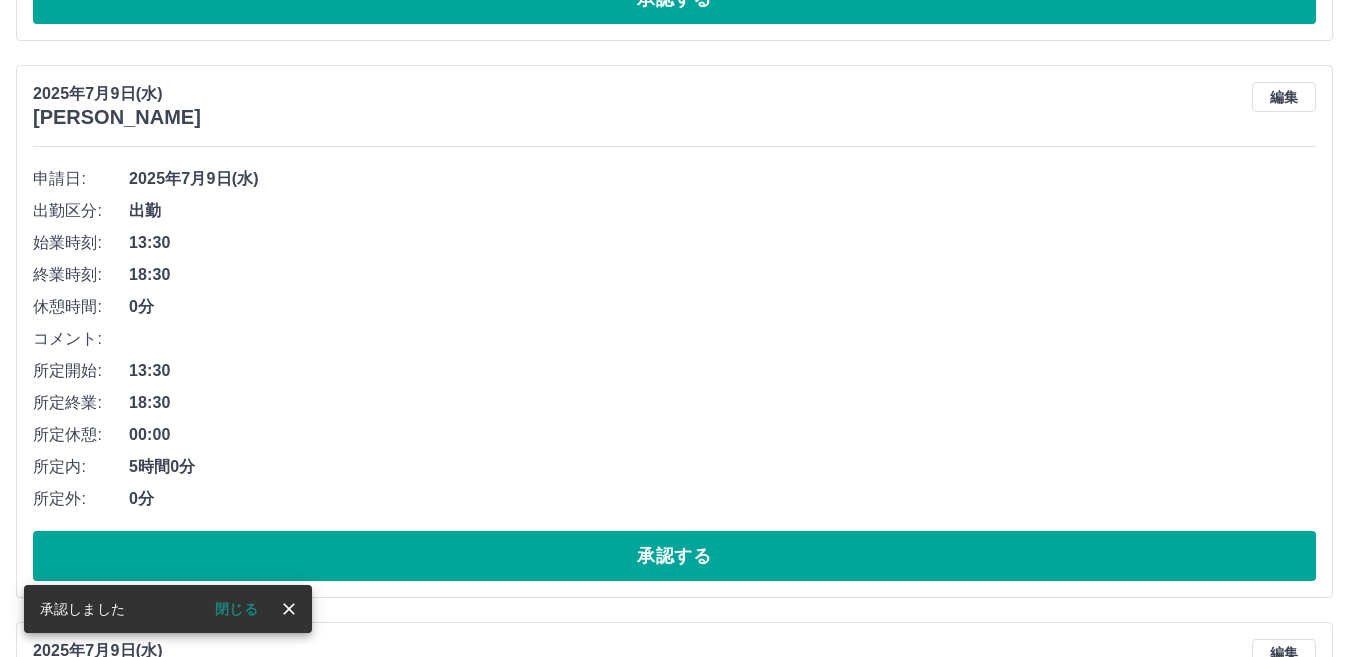 click on "承認する" at bounding box center (674, 556) 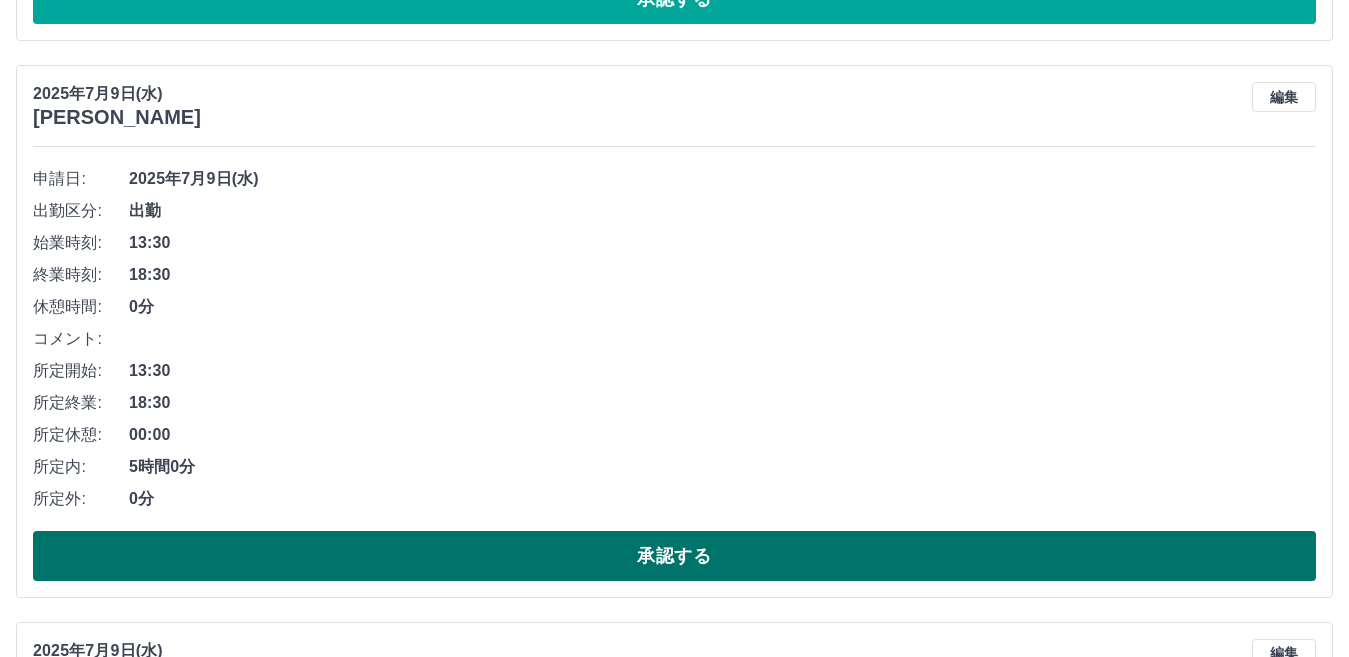 drag, startPoint x: 442, startPoint y: 557, endPoint x: 416, endPoint y: 555, distance: 26.076809 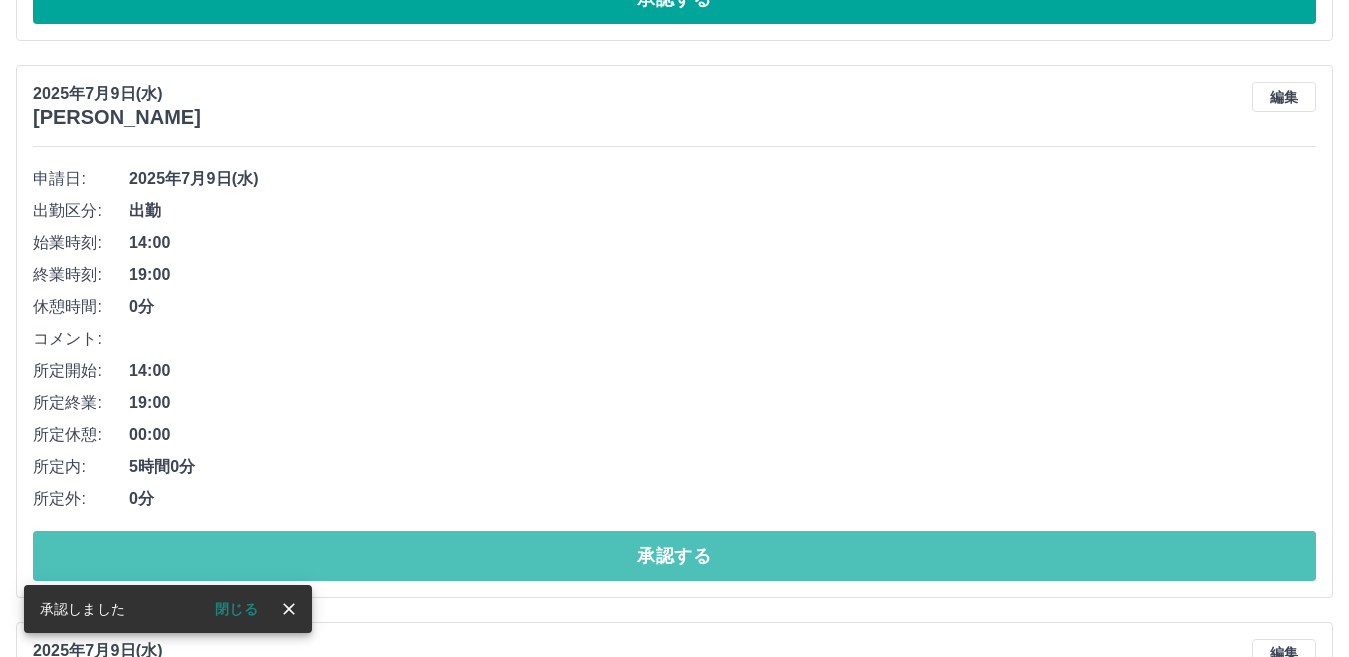 click on "承認する" at bounding box center (674, 556) 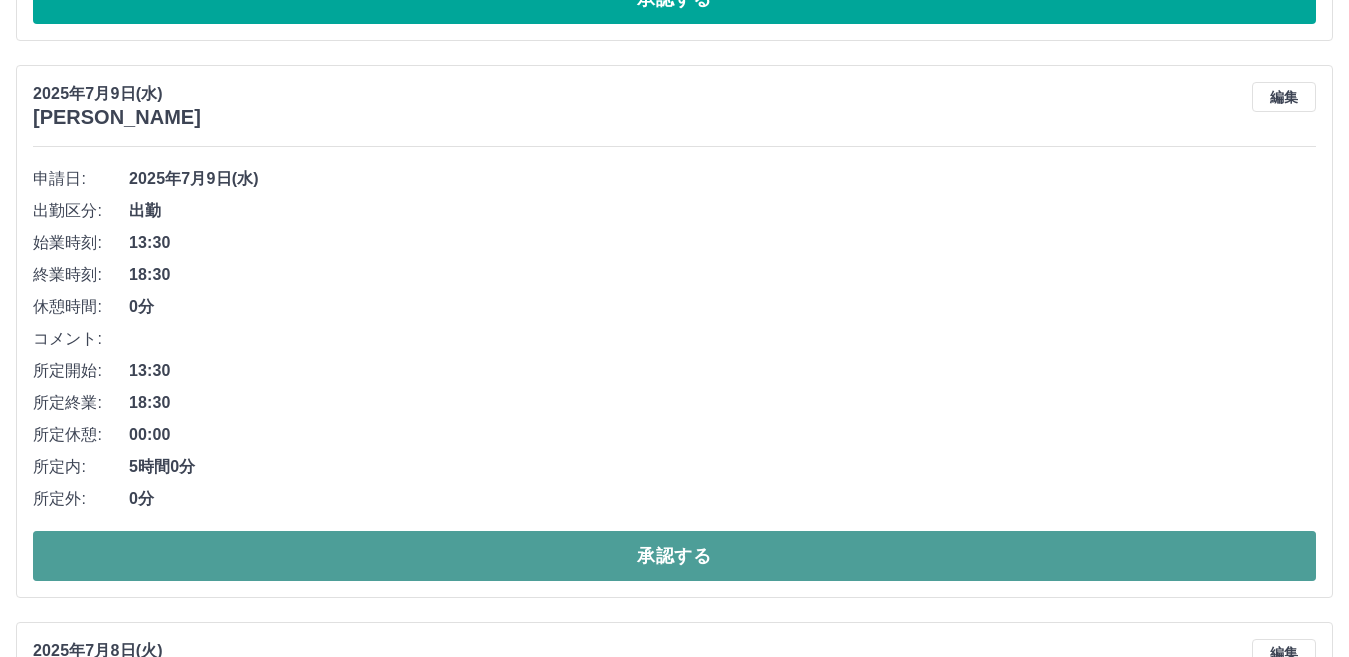 click on "承認する" at bounding box center (674, 556) 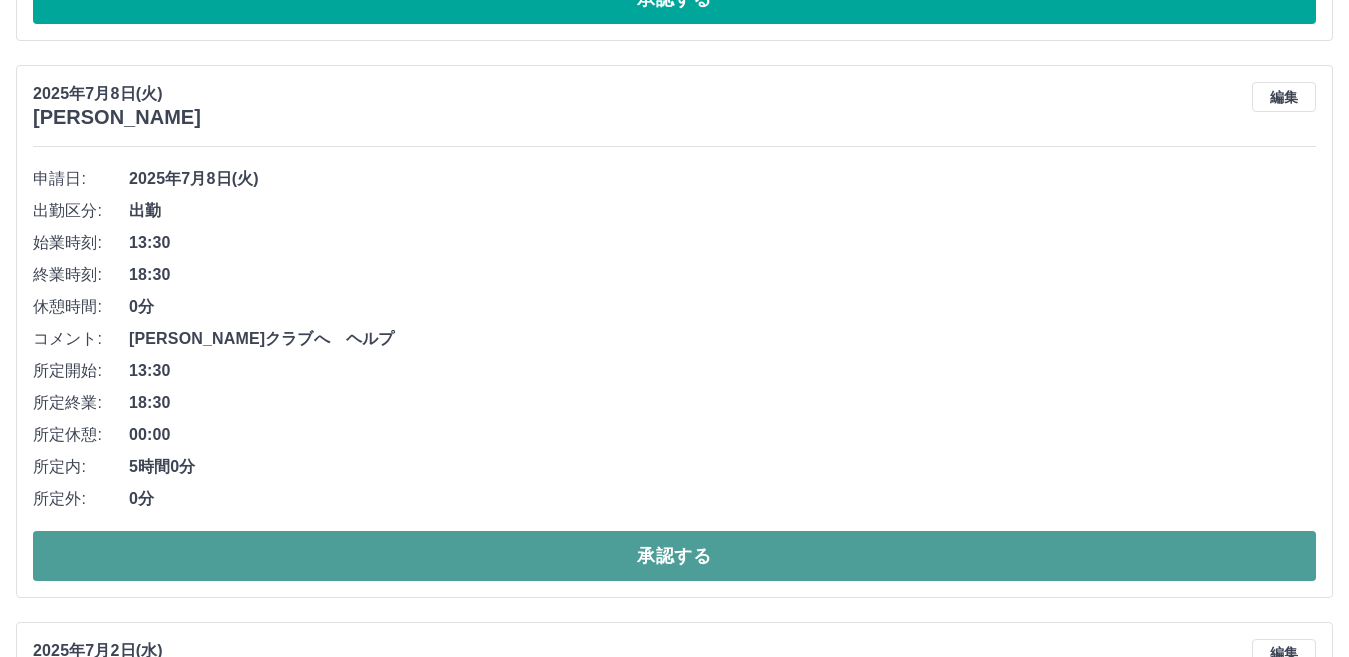 click on "承認する" at bounding box center (674, 556) 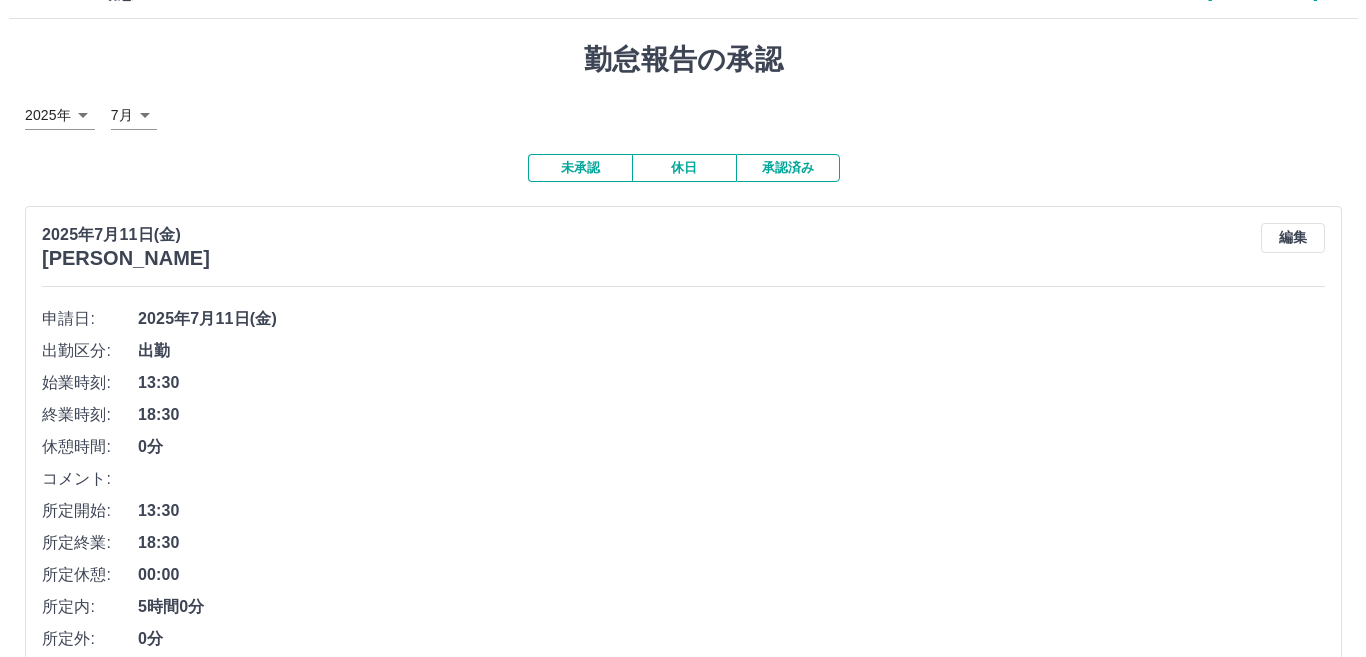 scroll, scrollTop: 0, scrollLeft: 0, axis: both 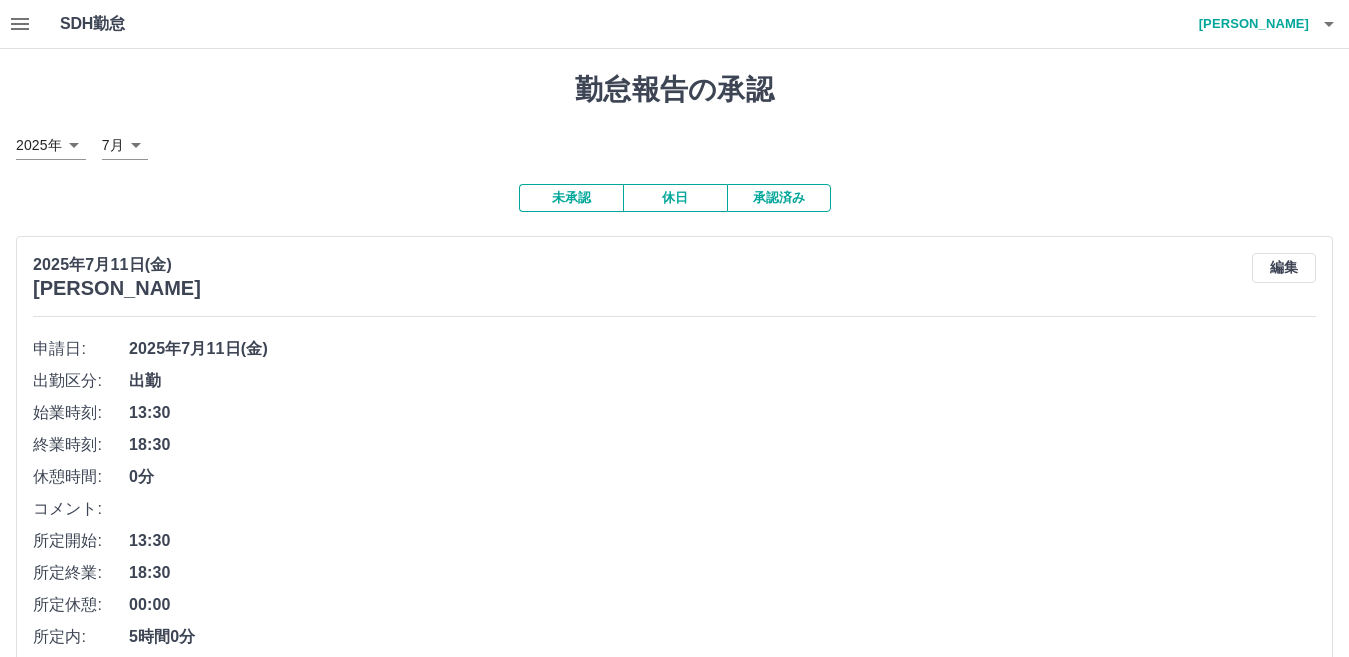 click on "山郷　美由紀" at bounding box center [1249, 24] 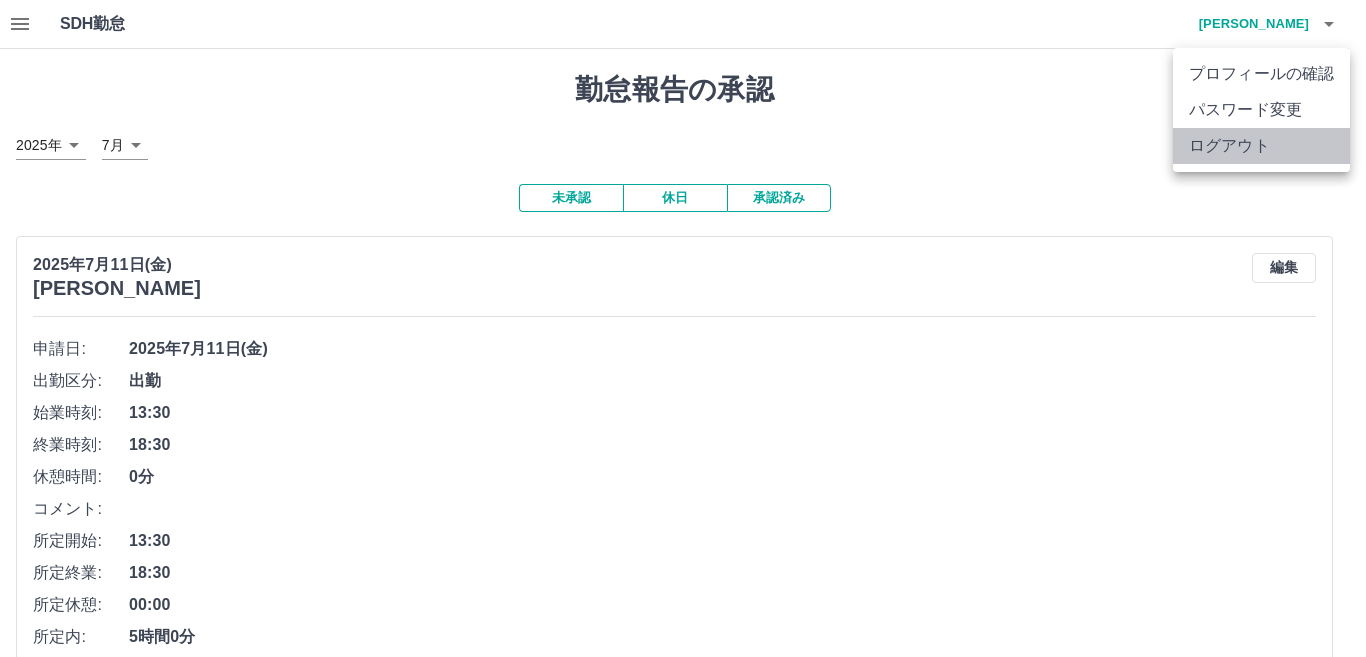 click on "ログアウト" at bounding box center [1261, 146] 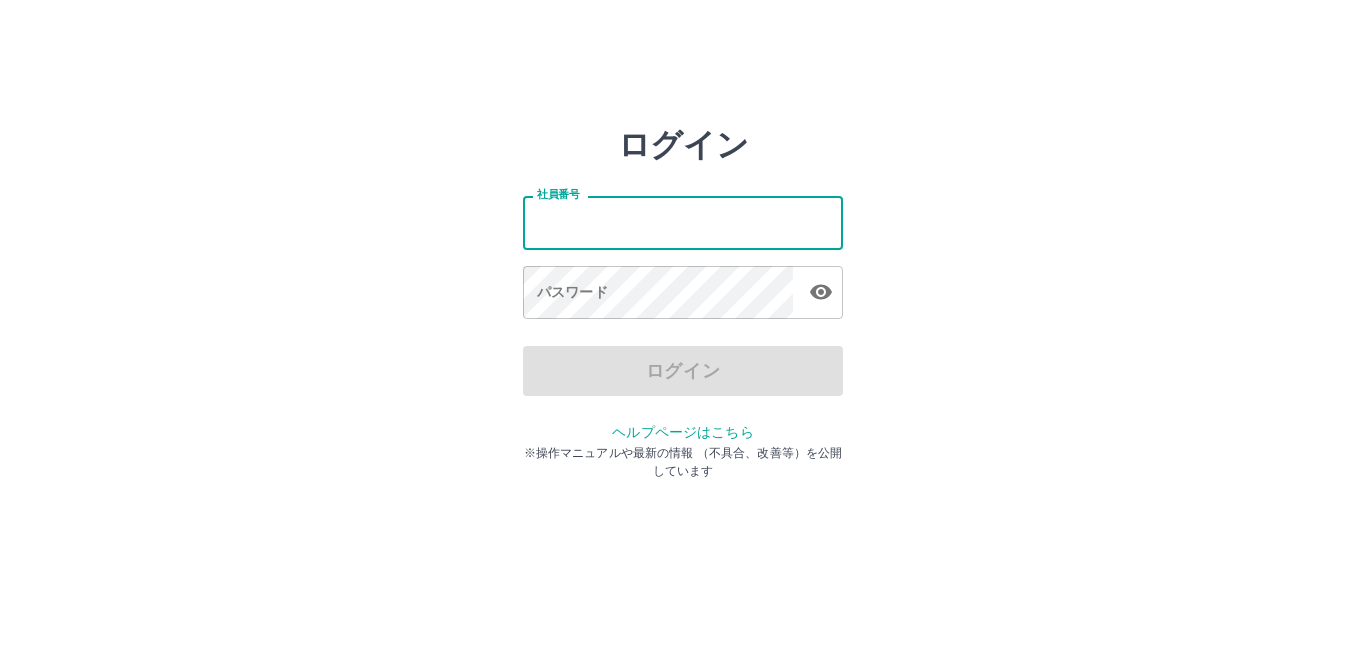 scroll, scrollTop: 0, scrollLeft: 0, axis: both 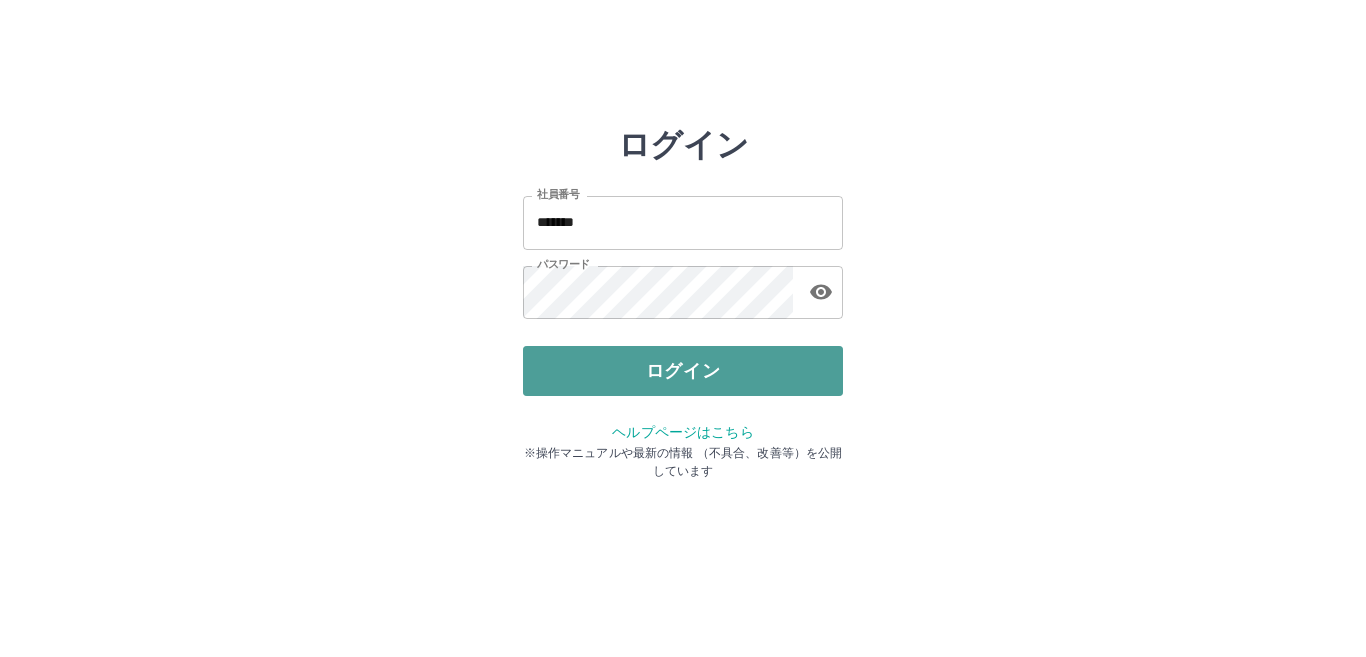 click on "ログイン" at bounding box center (683, 371) 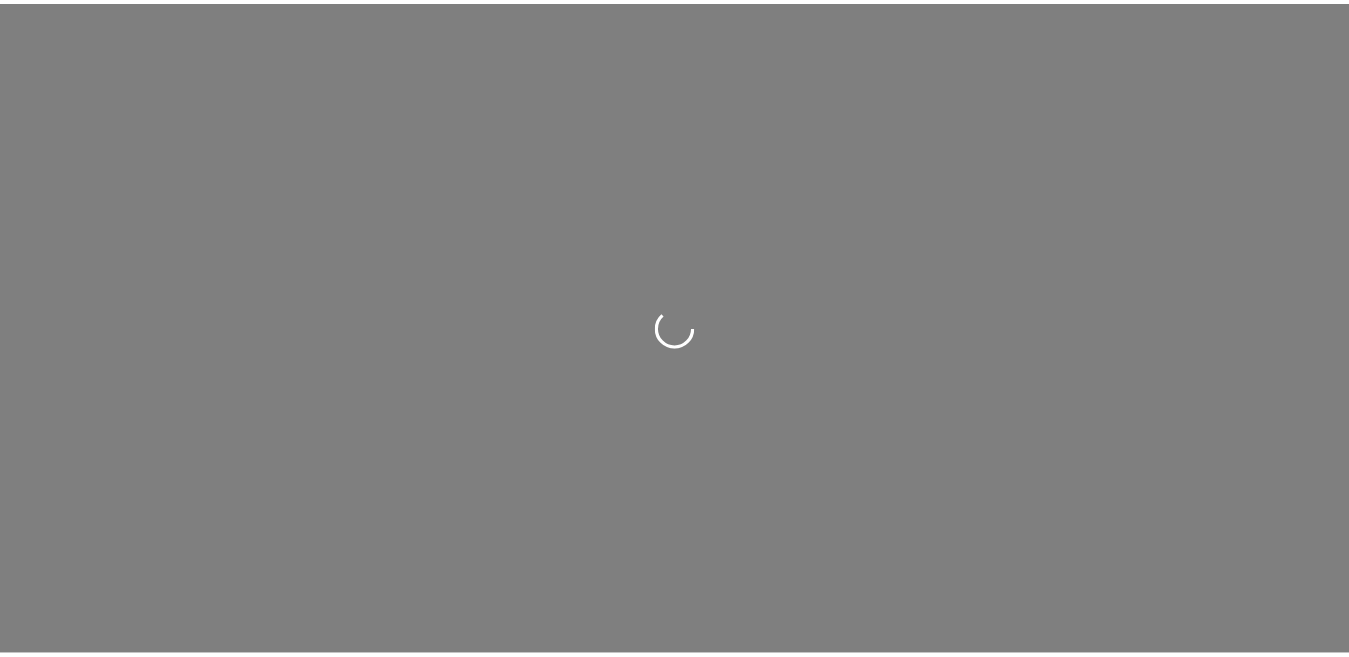 scroll, scrollTop: 0, scrollLeft: 0, axis: both 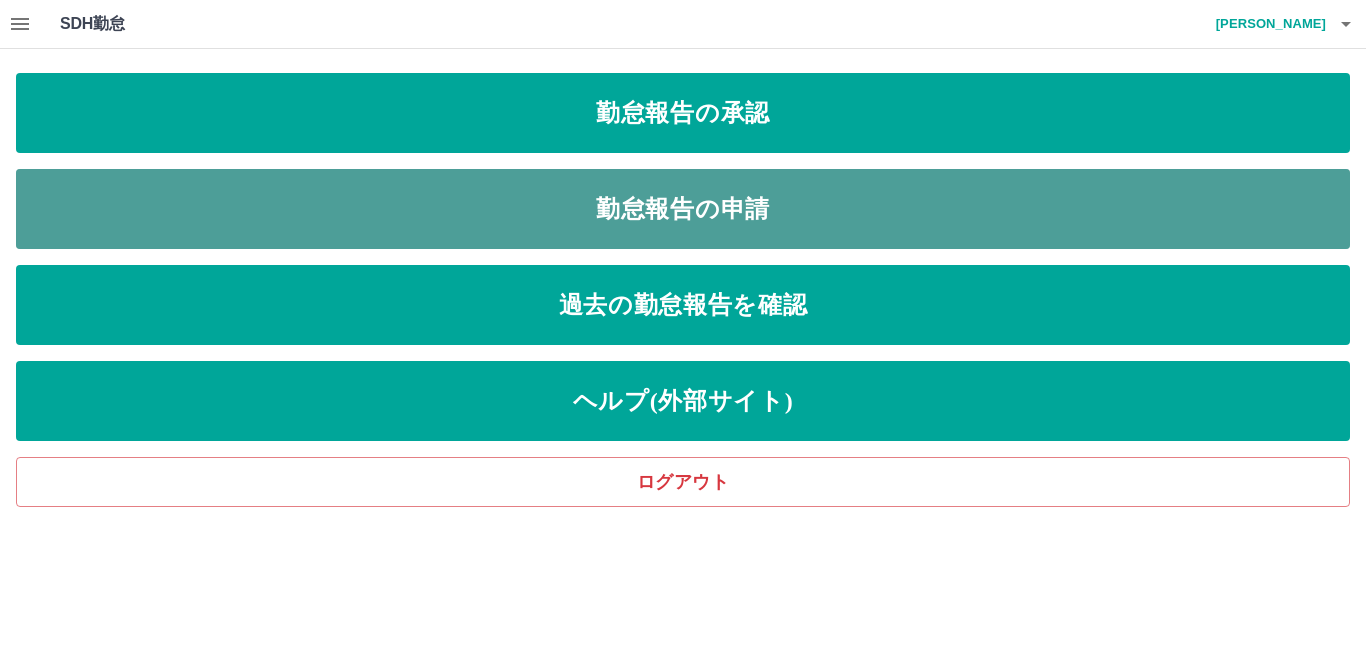 click on "勤怠報告の申請" at bounding box center [683, 209] 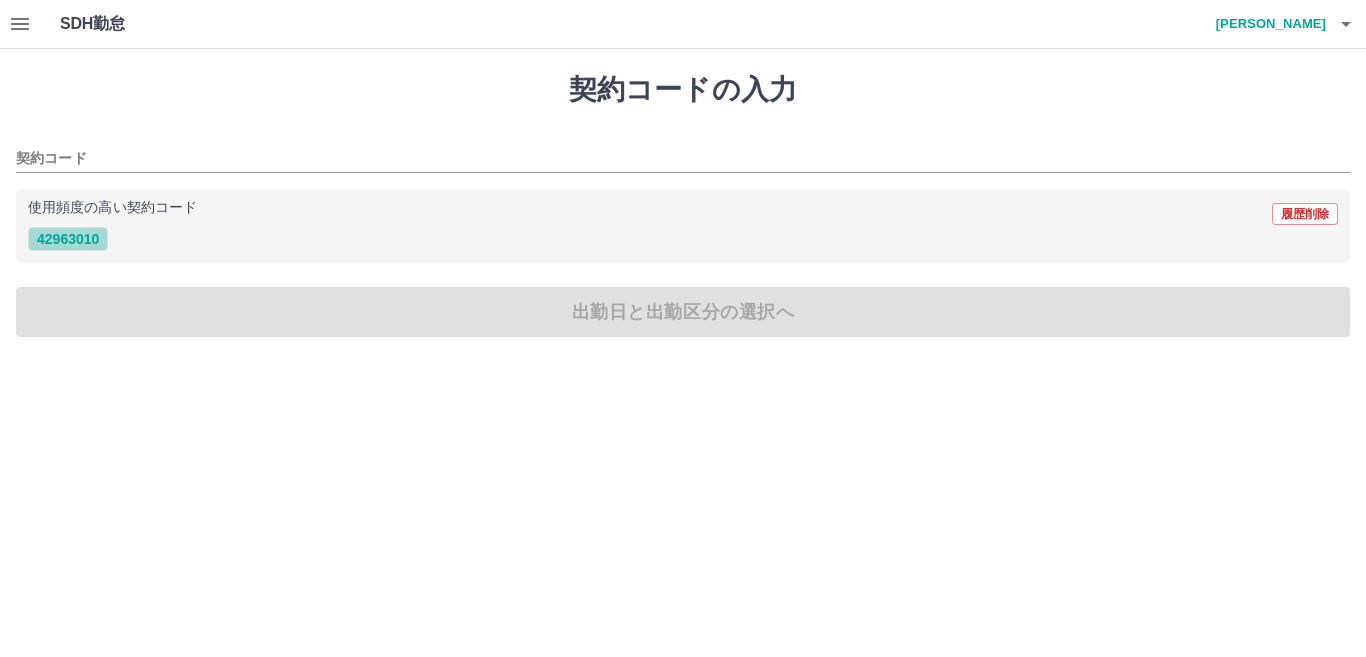 click on "42963010" at bounding box center (68, 239) 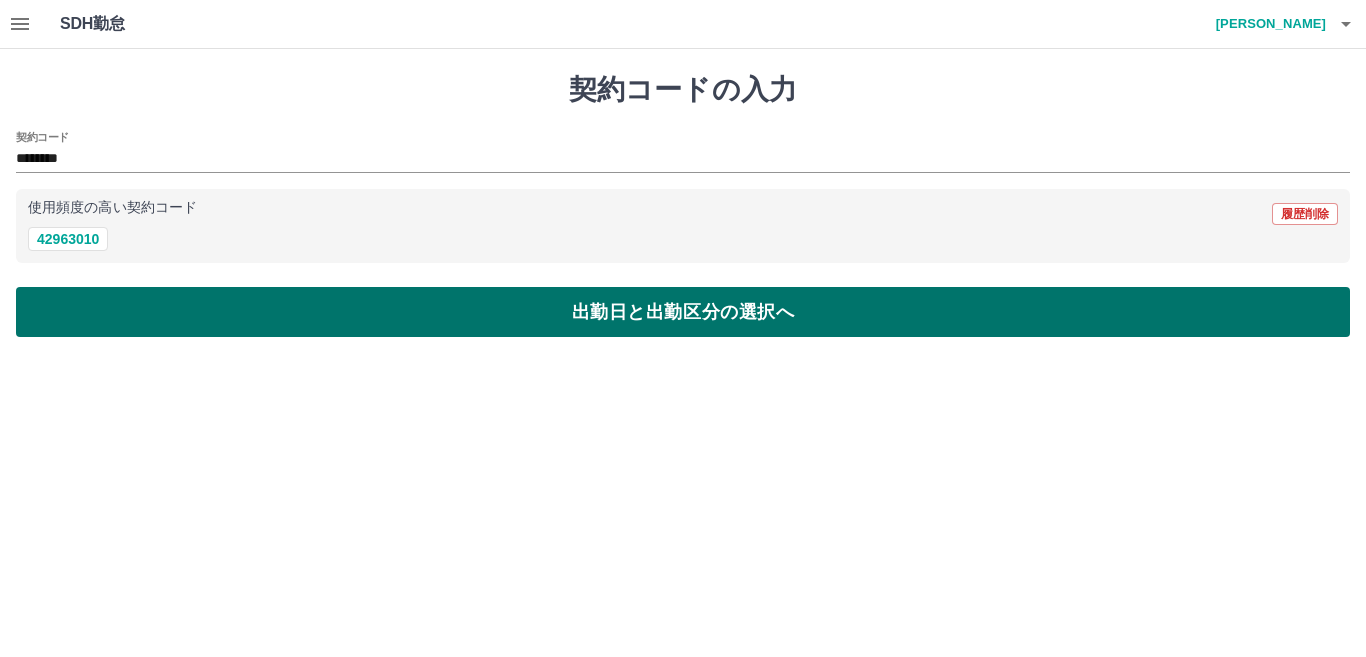 click on "出勤日と出勤区分の選択へ" at bounding box center (683, 312) 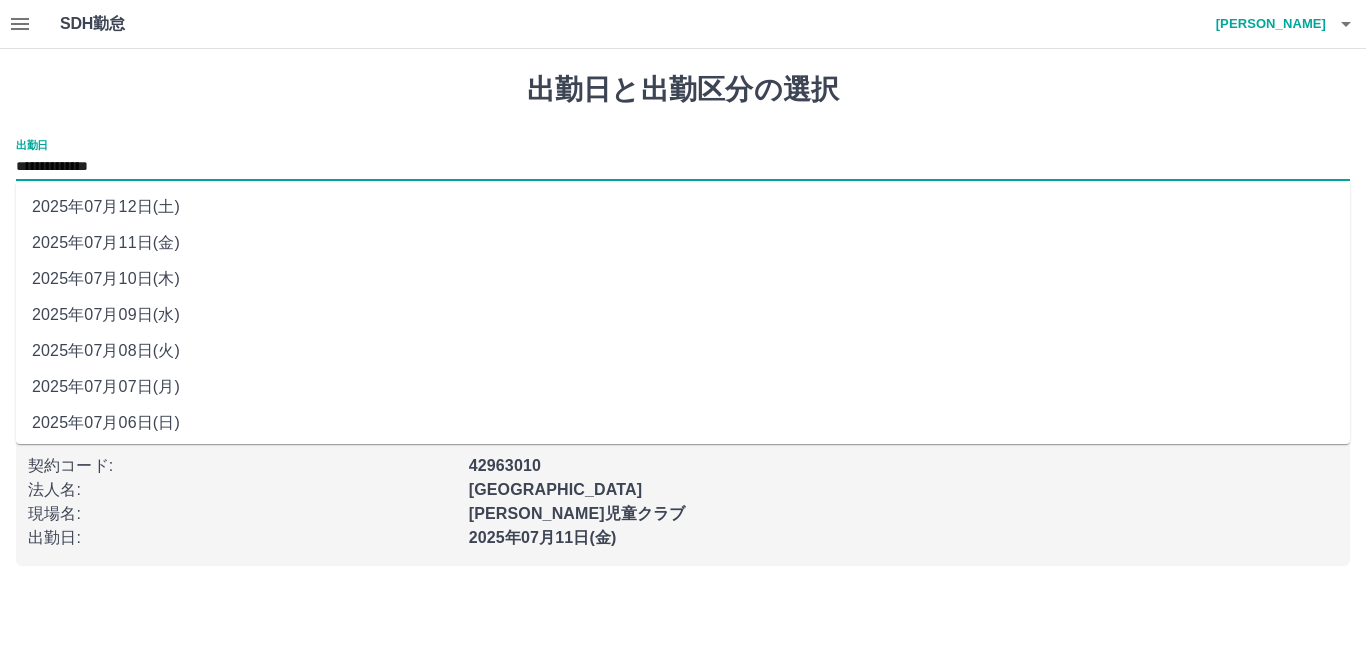 click on "**********" at bounding box center (683, 167) 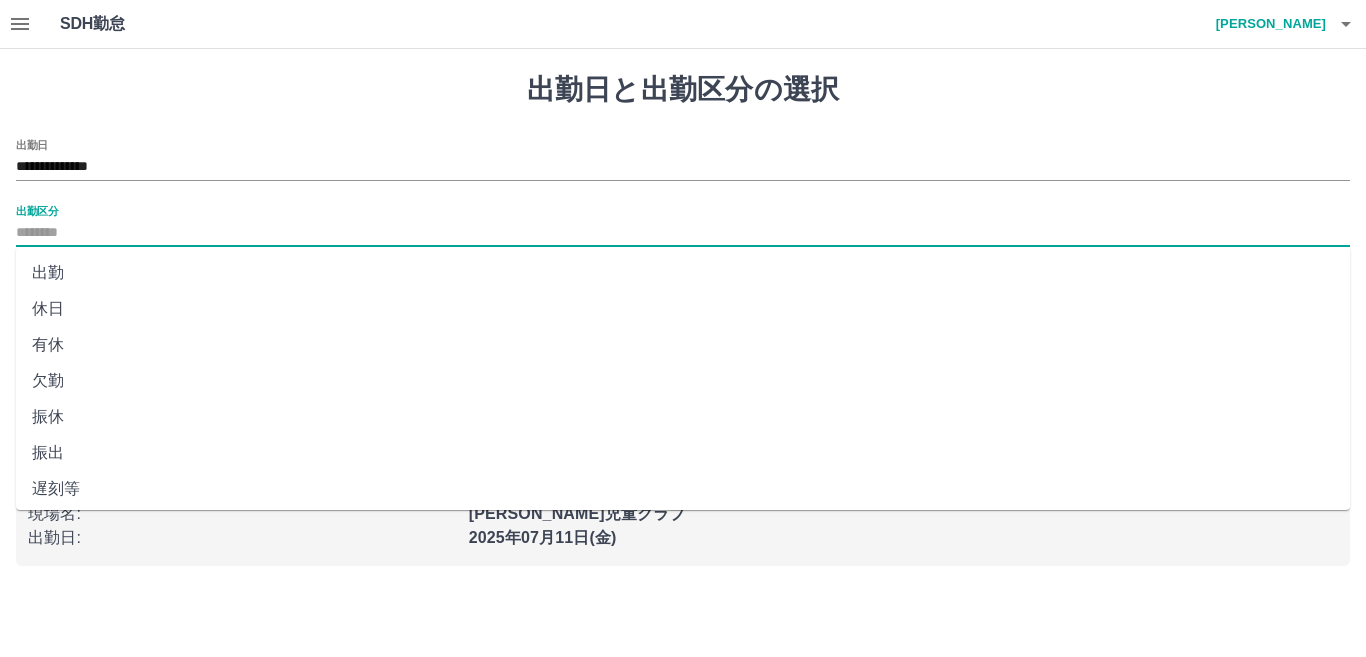 click on "出勤区分" at bounding box center (683, 233) 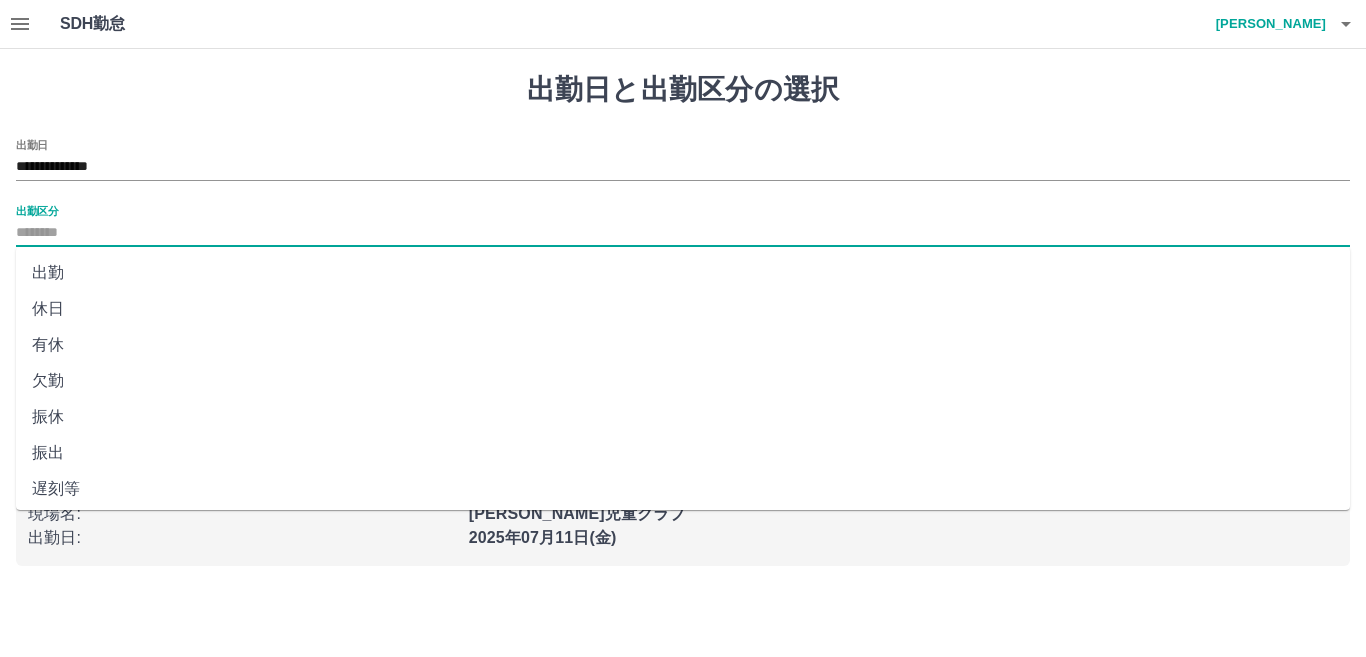 click on "出勤" at bounding box center [683, 273] 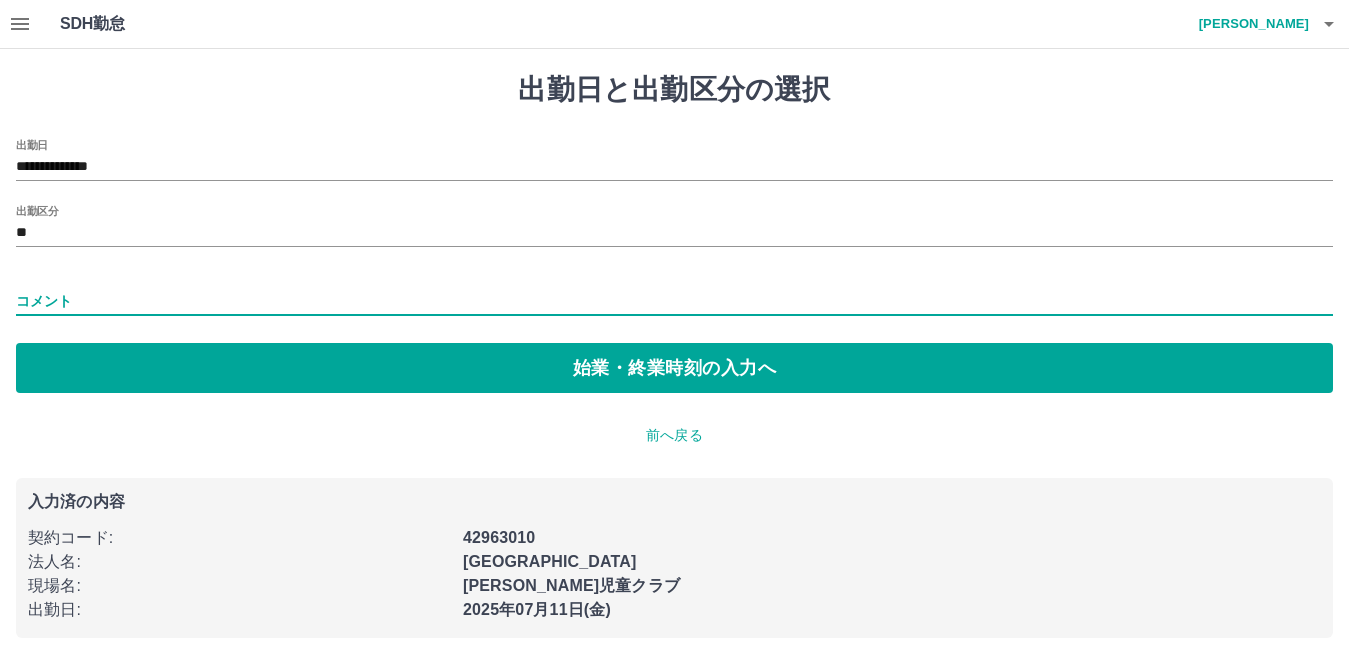 click on "コメント" at bounding box center (674, 301) 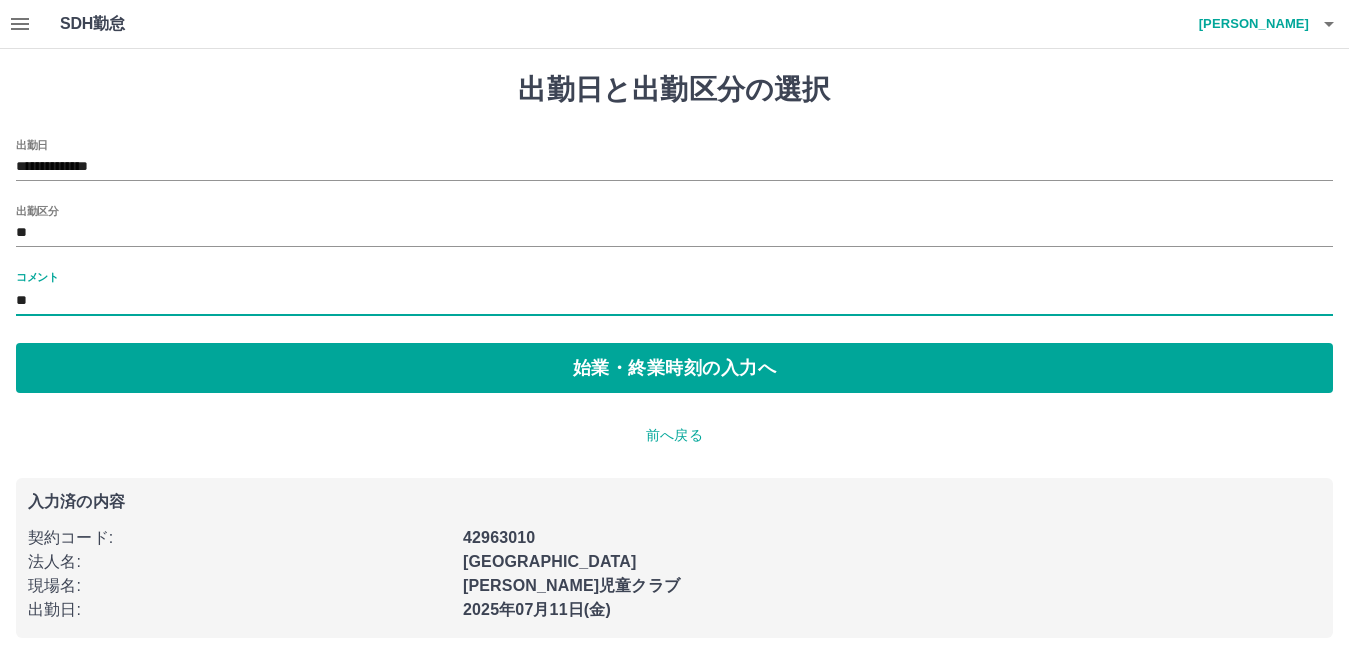 type on "*" 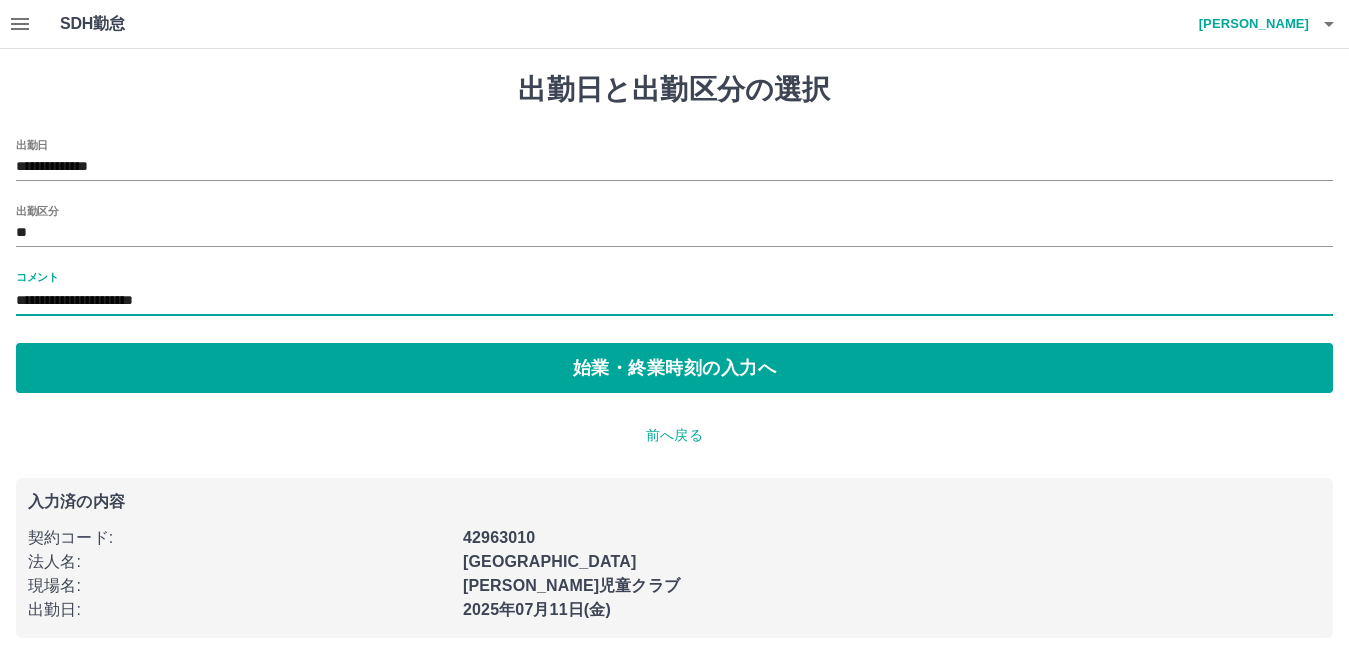 click on "**********" at bounding box center (674, 301) 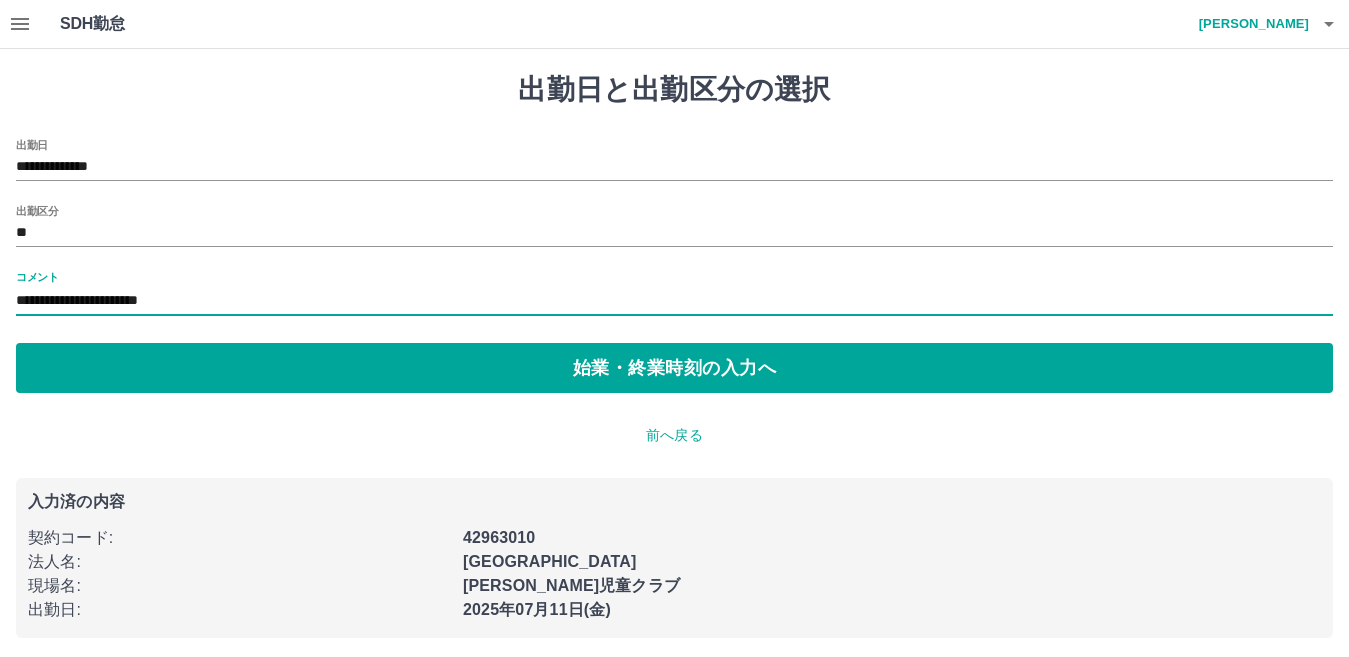 click on "**********" at bounding box center [674, 301] 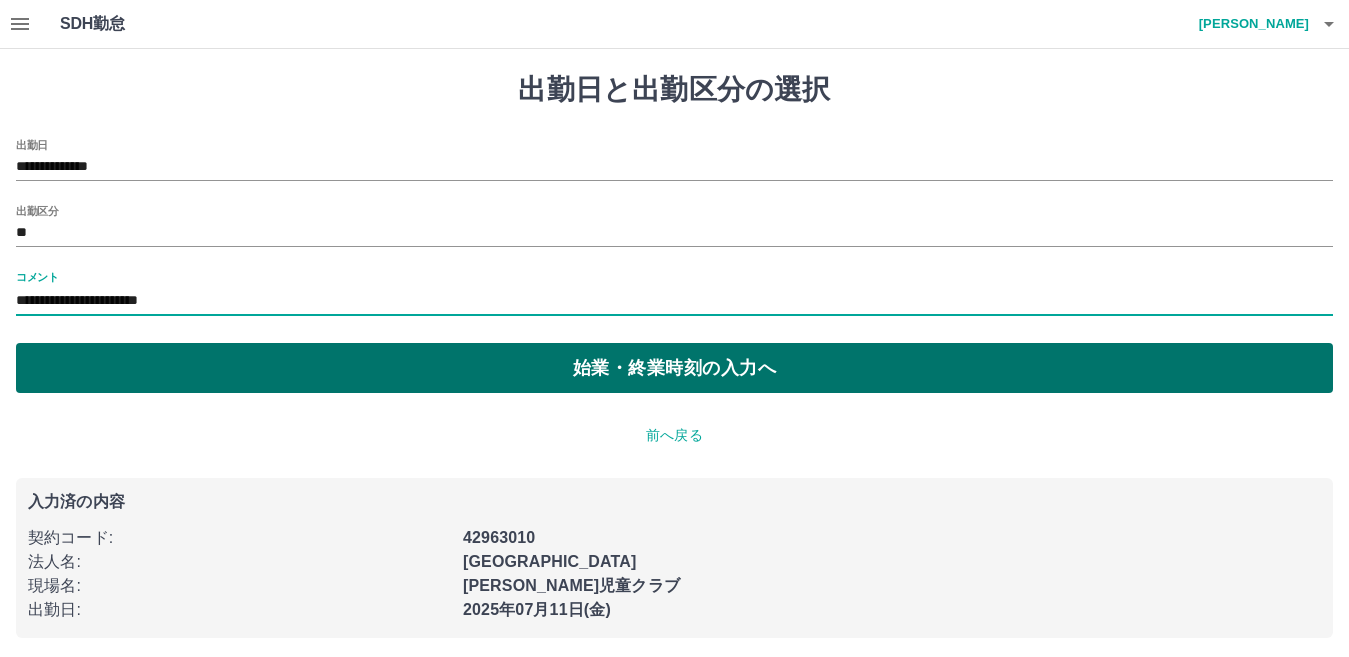 type on "**********" 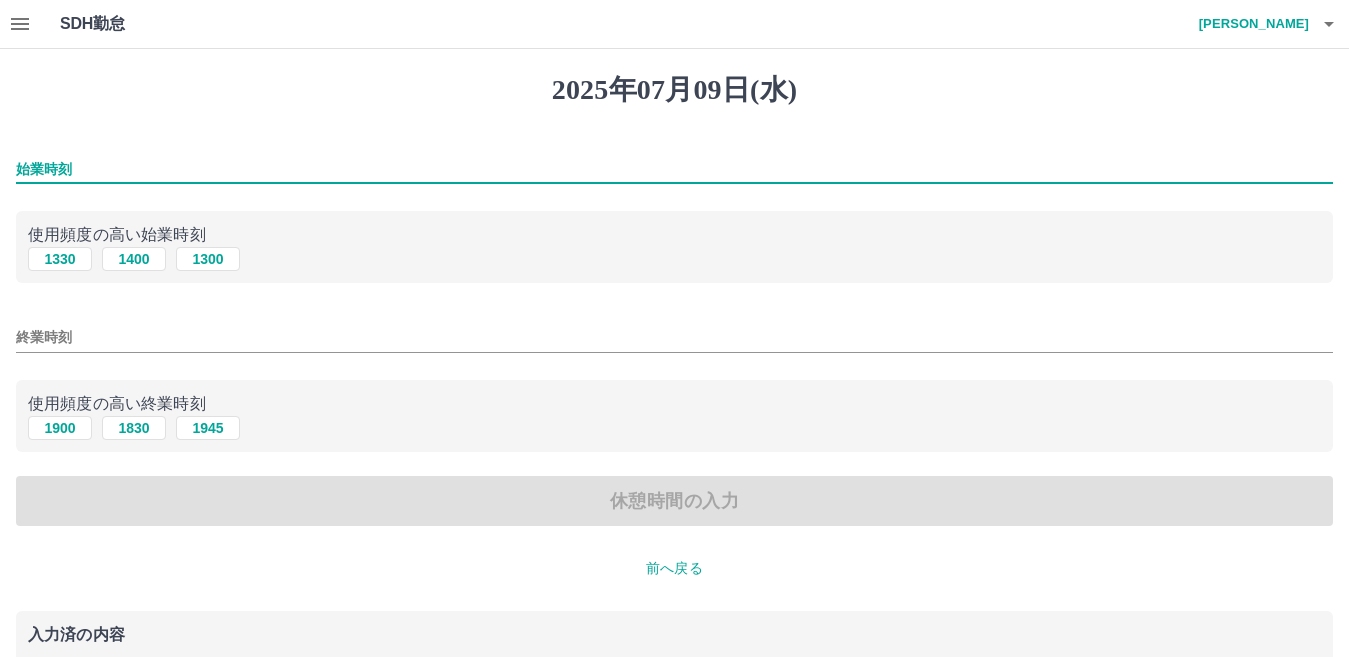 click on "始業時刻" at bounding box center (674, 169) 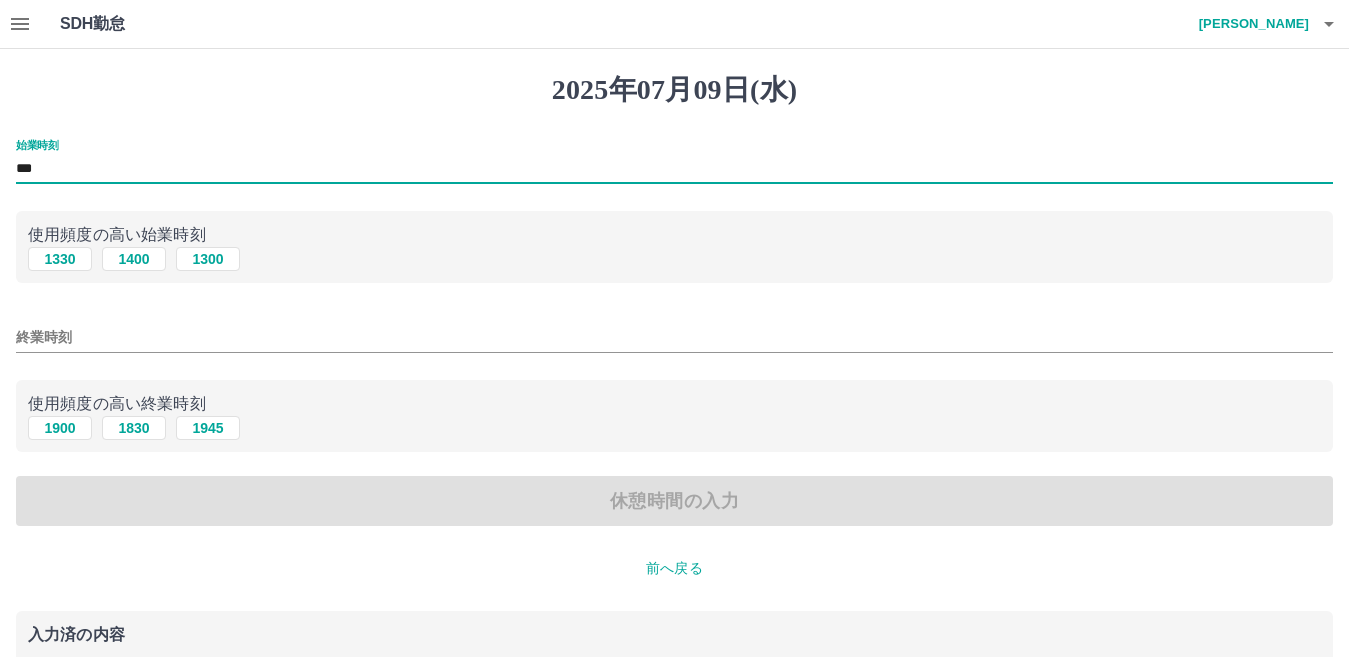 type on "***" 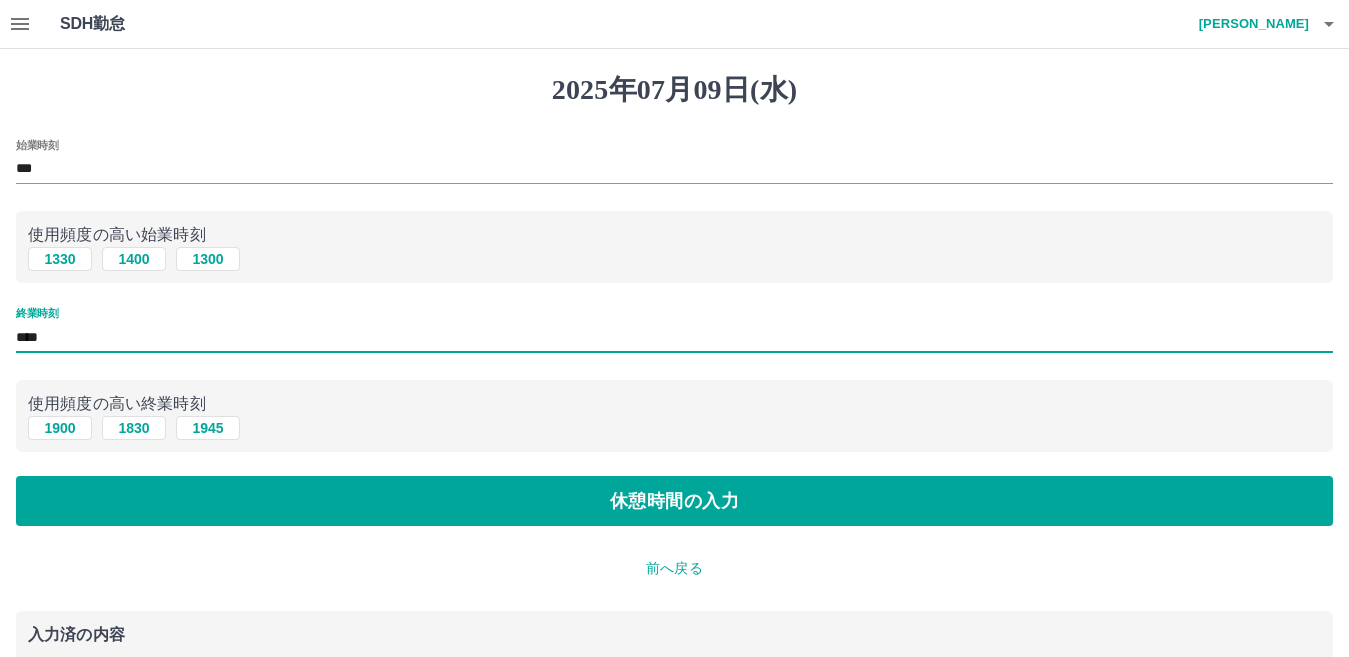 type on "****" 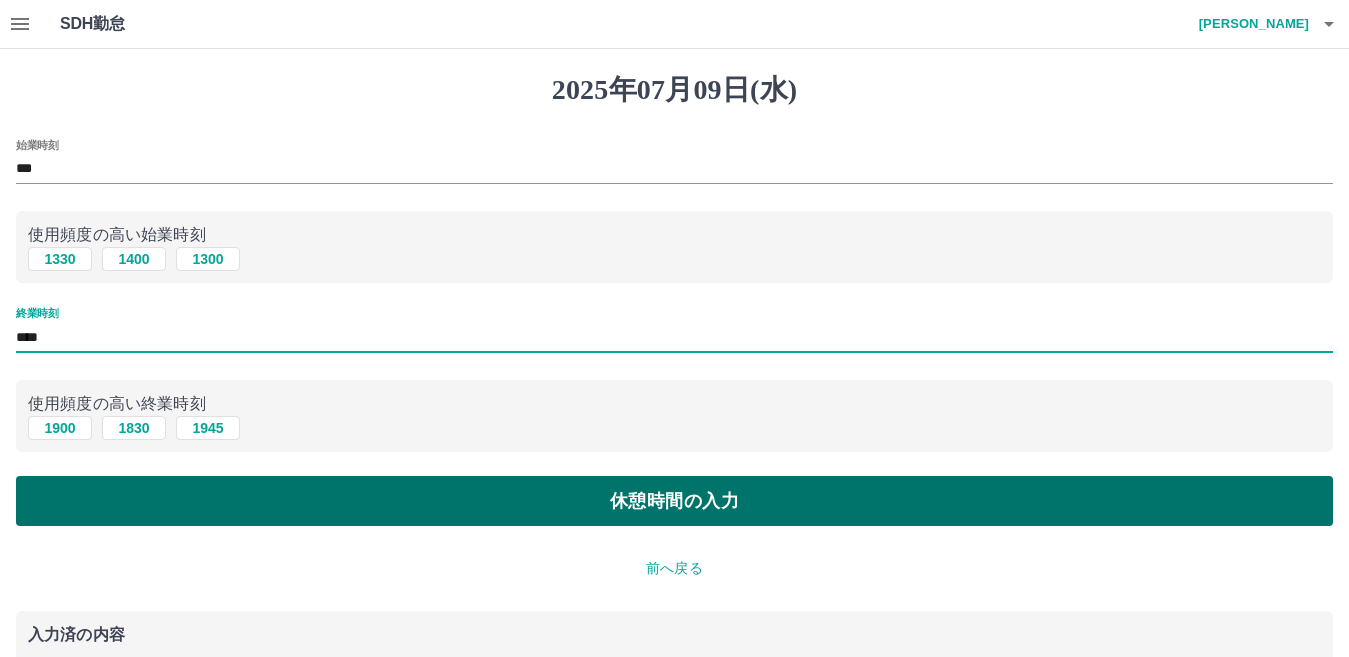 click on "休憩時間の入力" at bounding box center (674, 501) 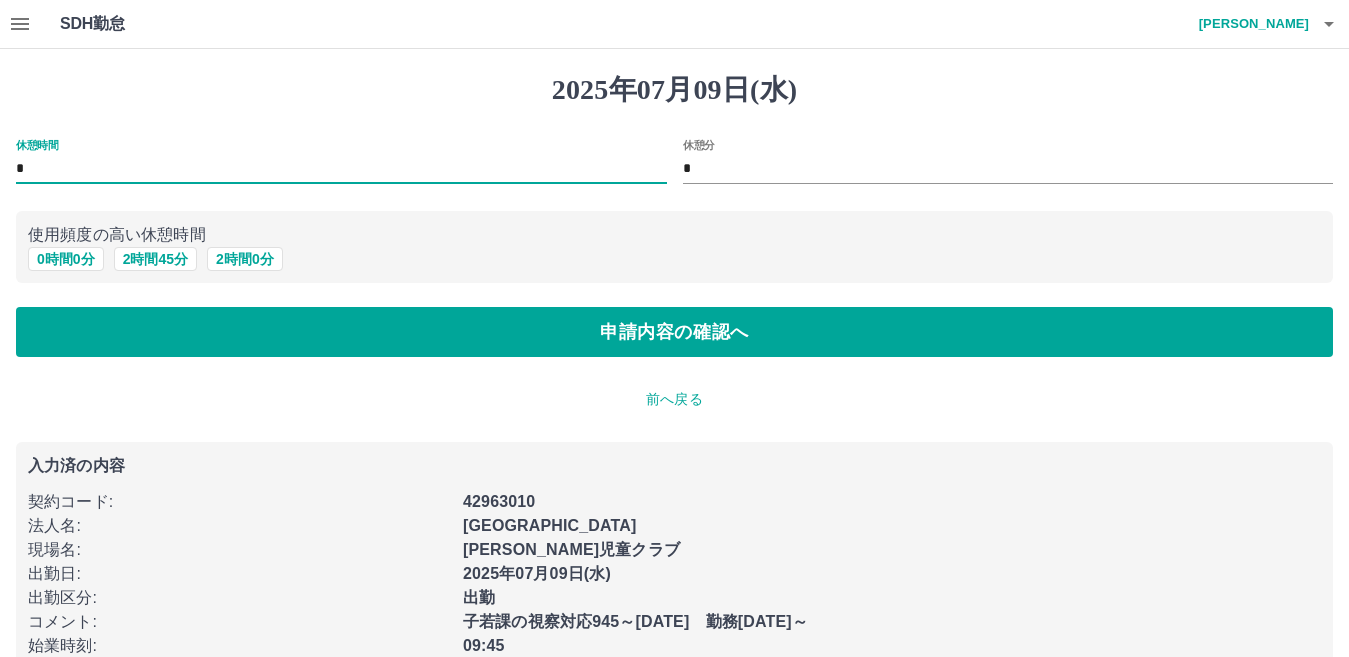 click on "*" at bounding box center (341, 169) 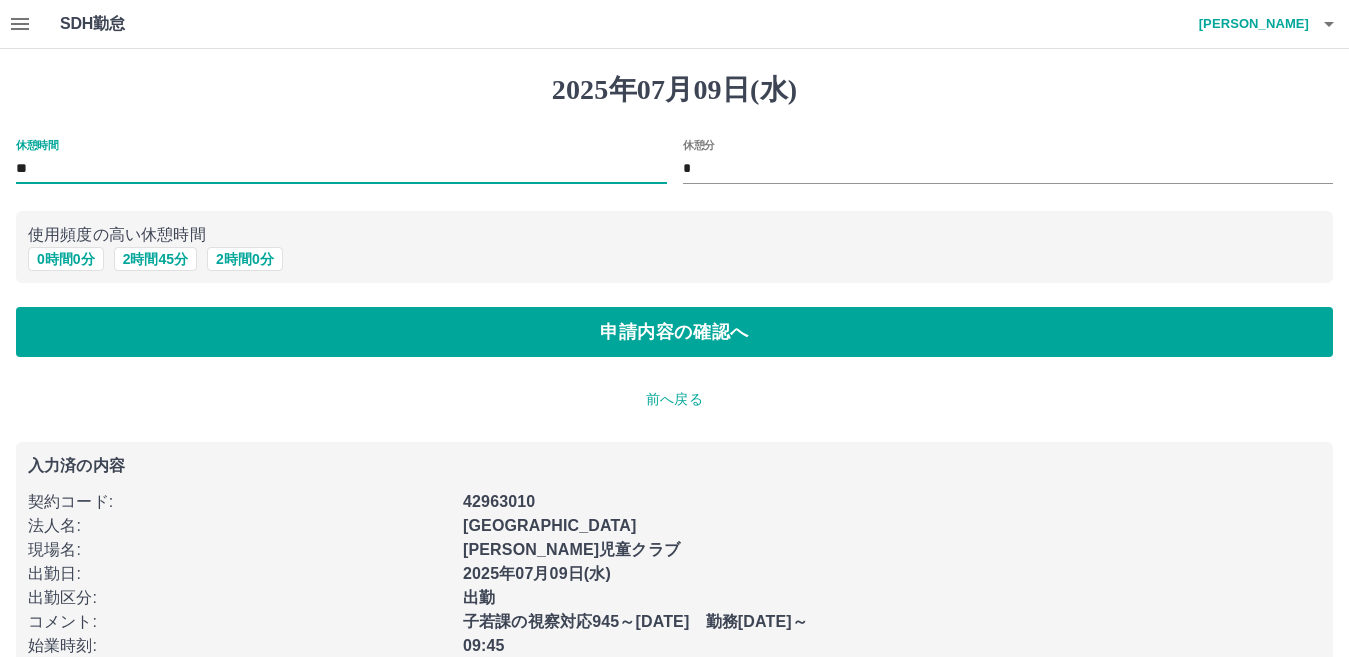 click on "**" at bounding box center [341, 169] 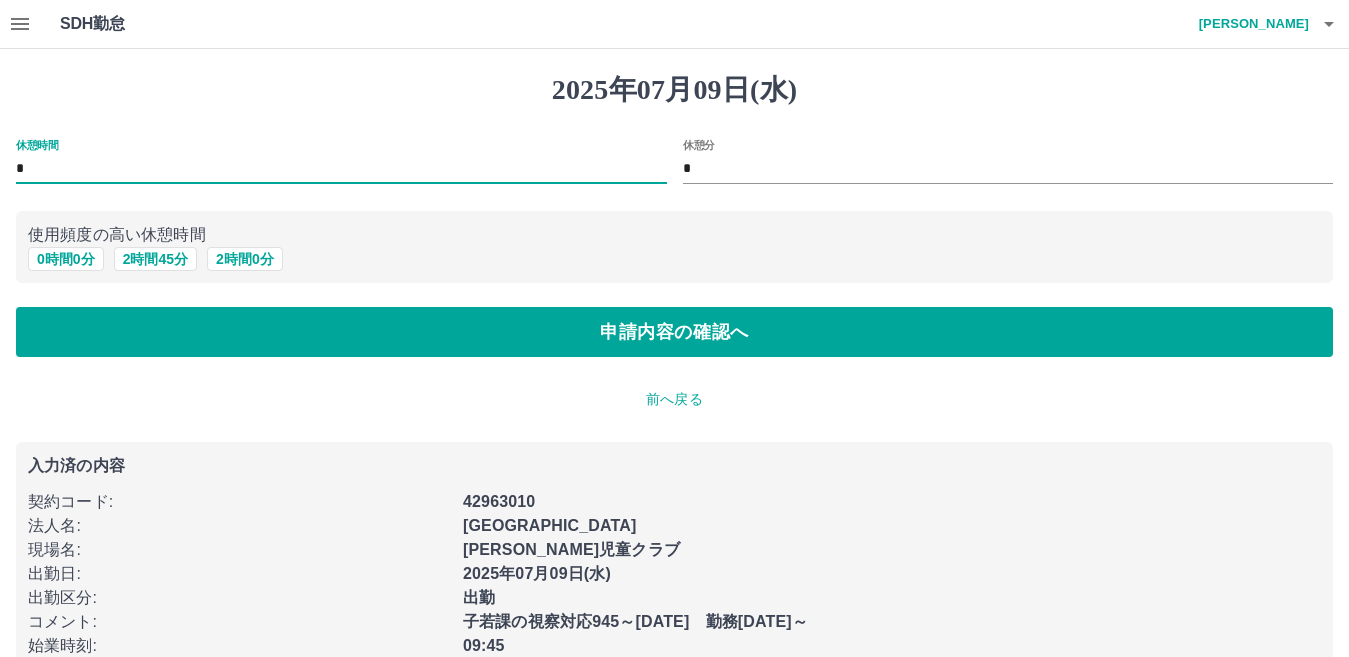 type on "*" 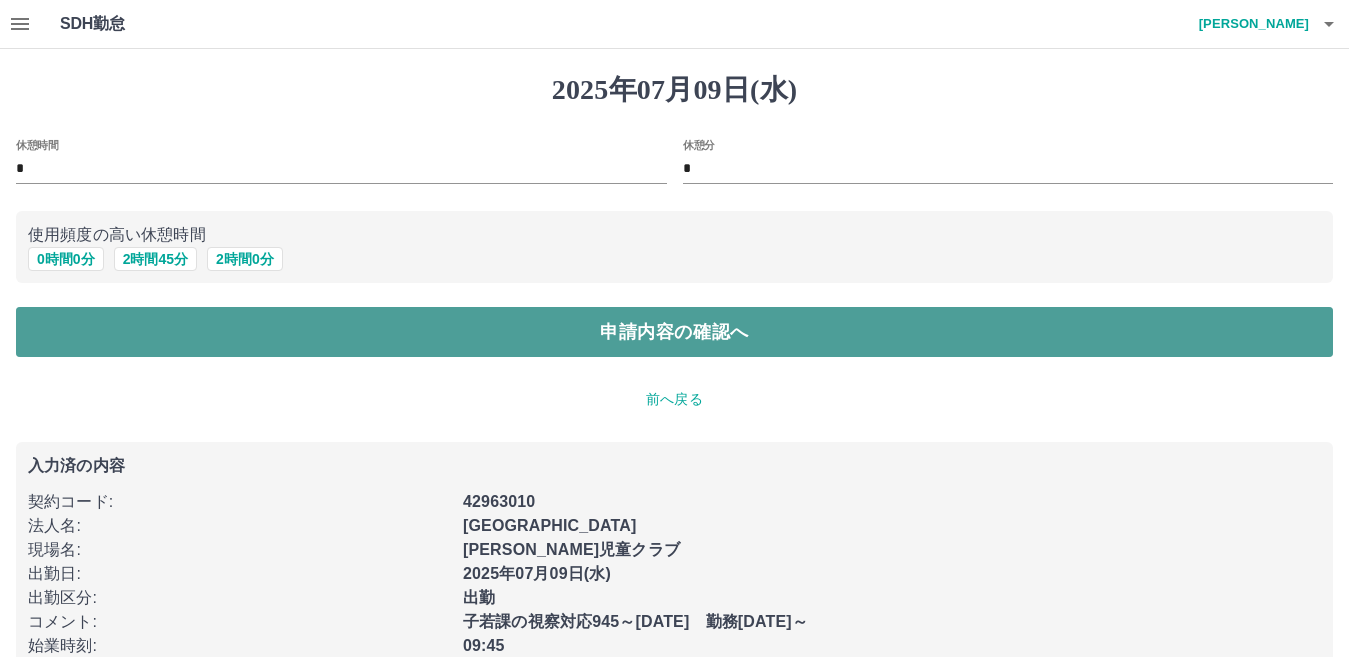 click on "申請内容の確認へ" at bounding box center [674, 332] 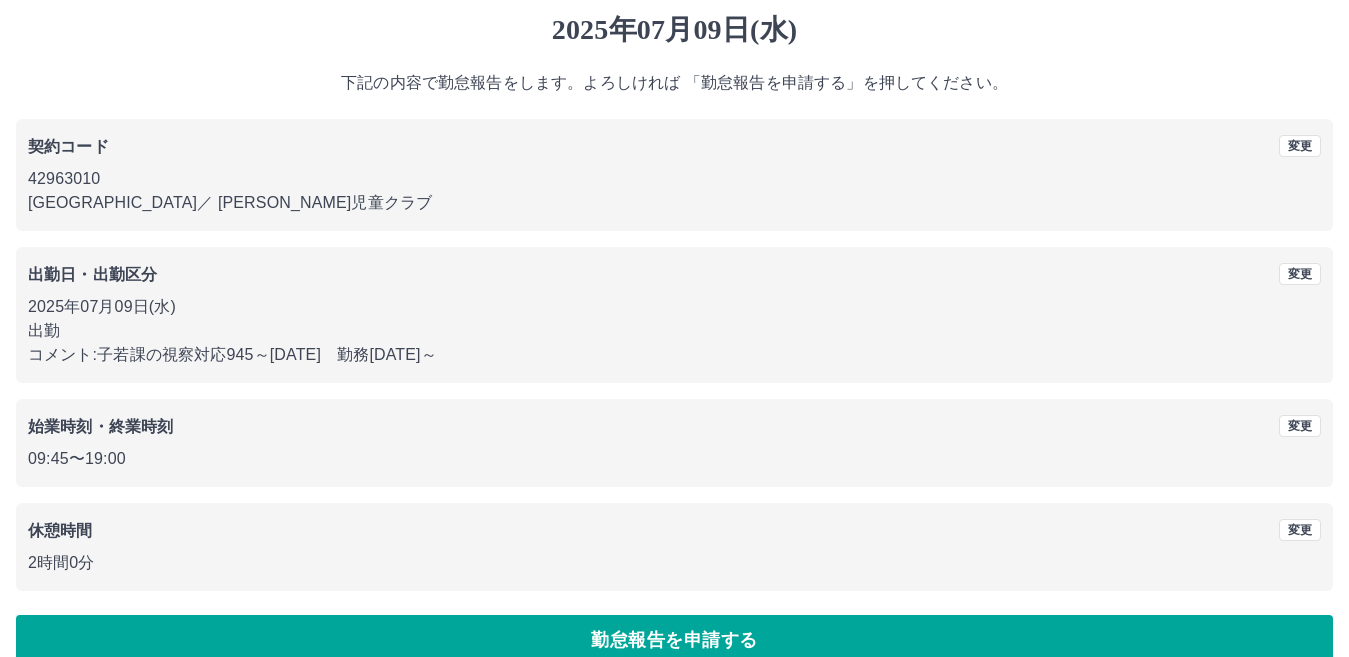 scroll, scrollTop: 92, scrollLeft: 0, axis: vertical 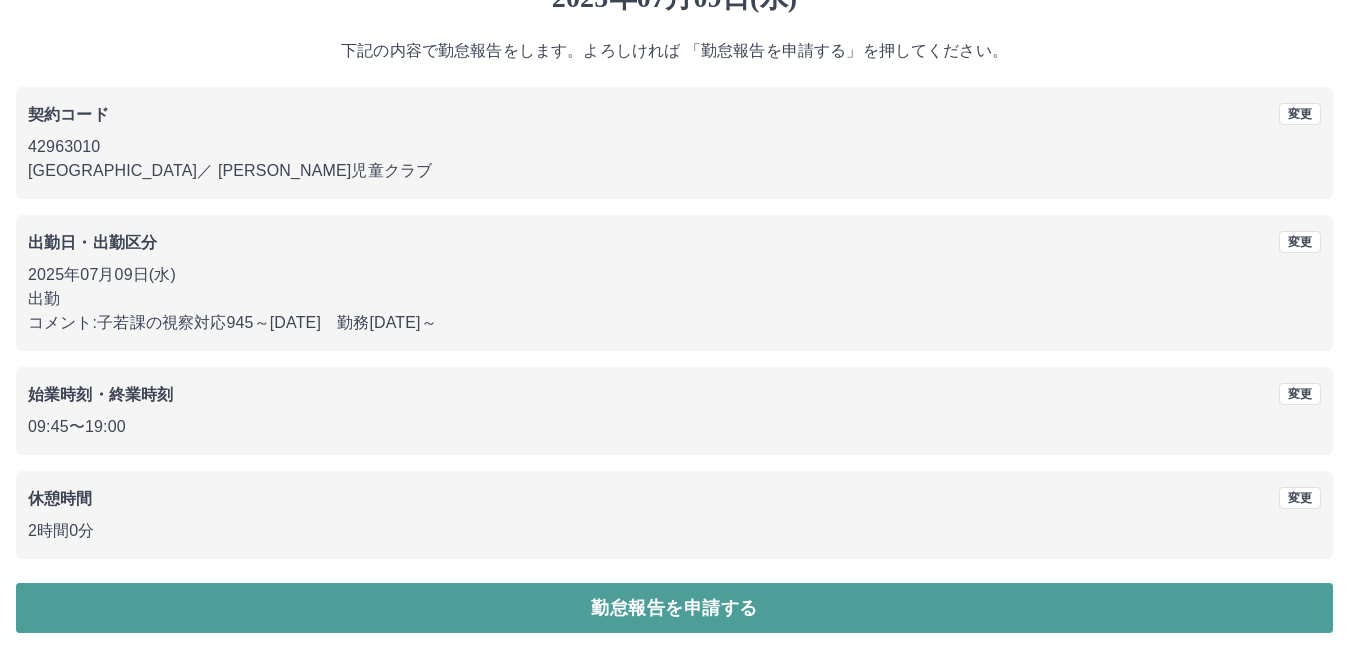 click on "勤怠報告を申請する" at bounding box center (674, 608) 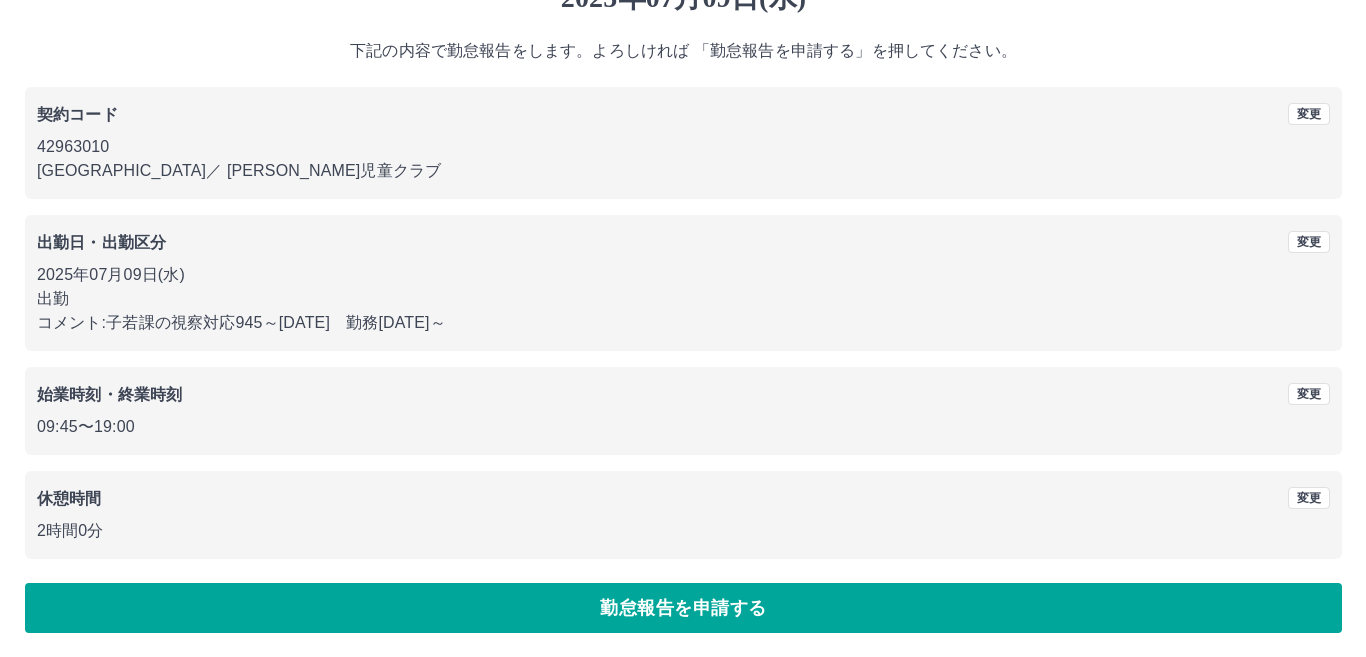 scroll, scrollTop: 0, scrollLeft: 0, axis: both 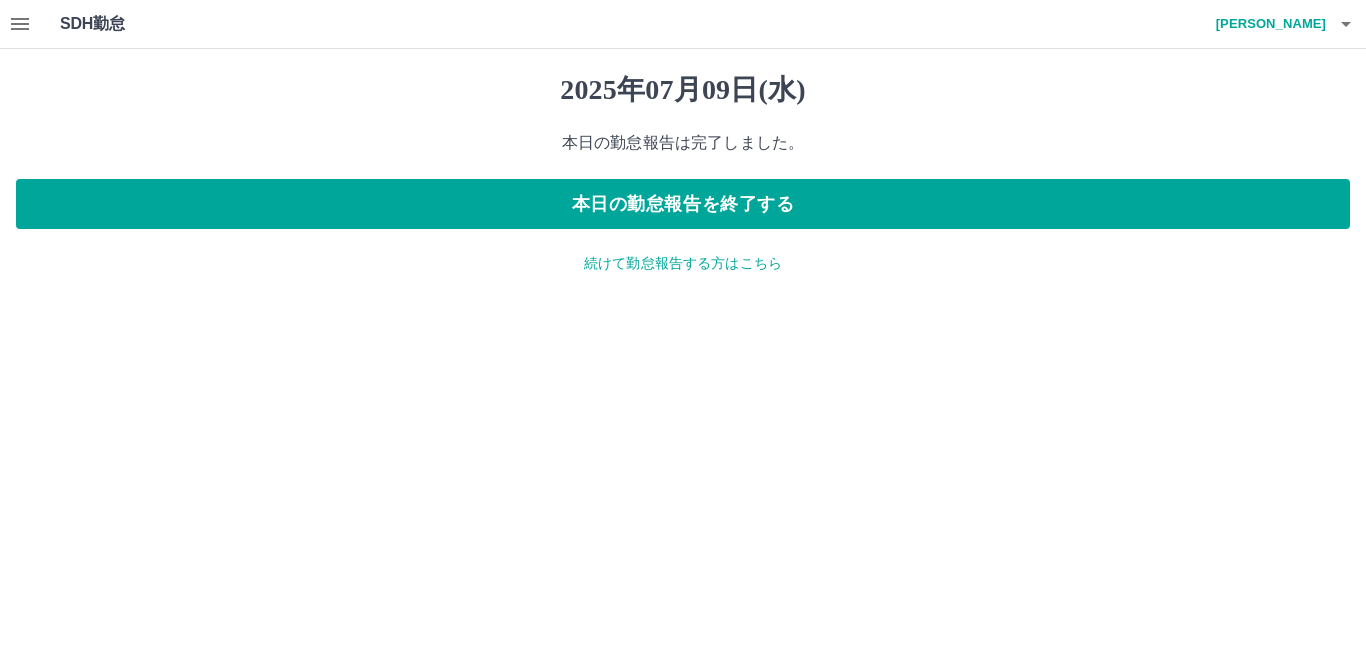 click on "山郷　美由紀" at bounding box center (1266, 24) 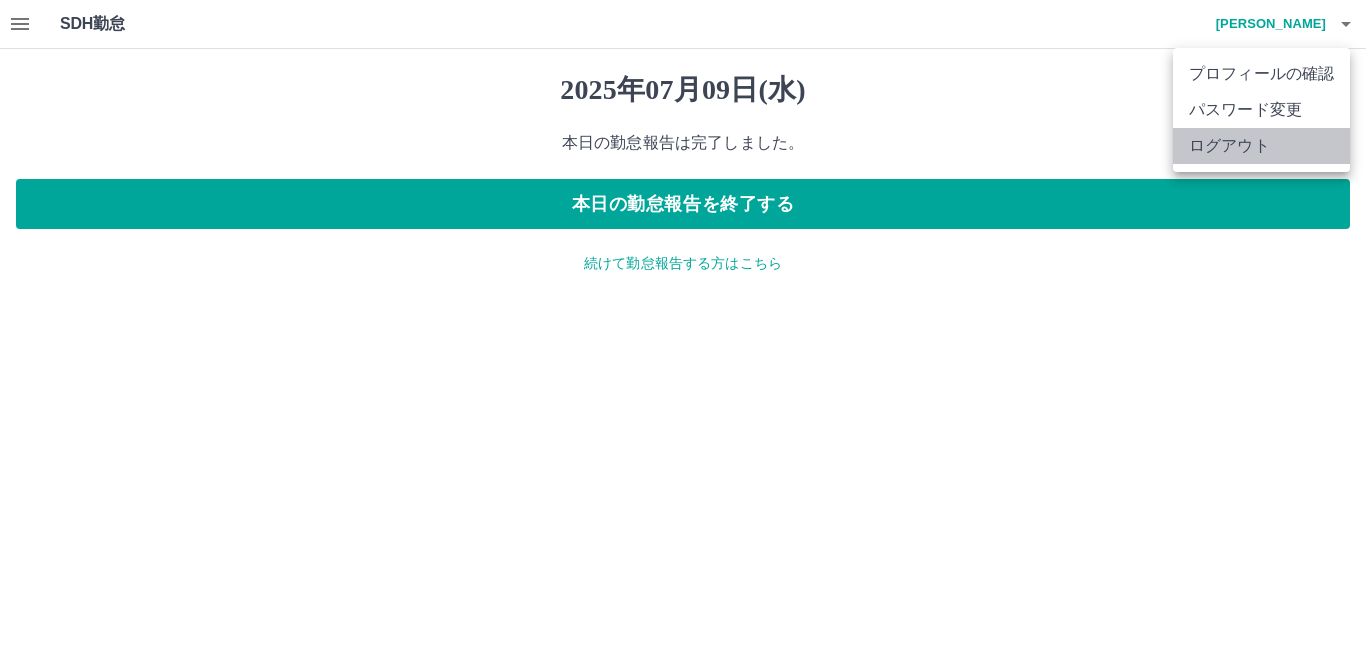 click on "ログアウト" at bounding box center [1261, 146] 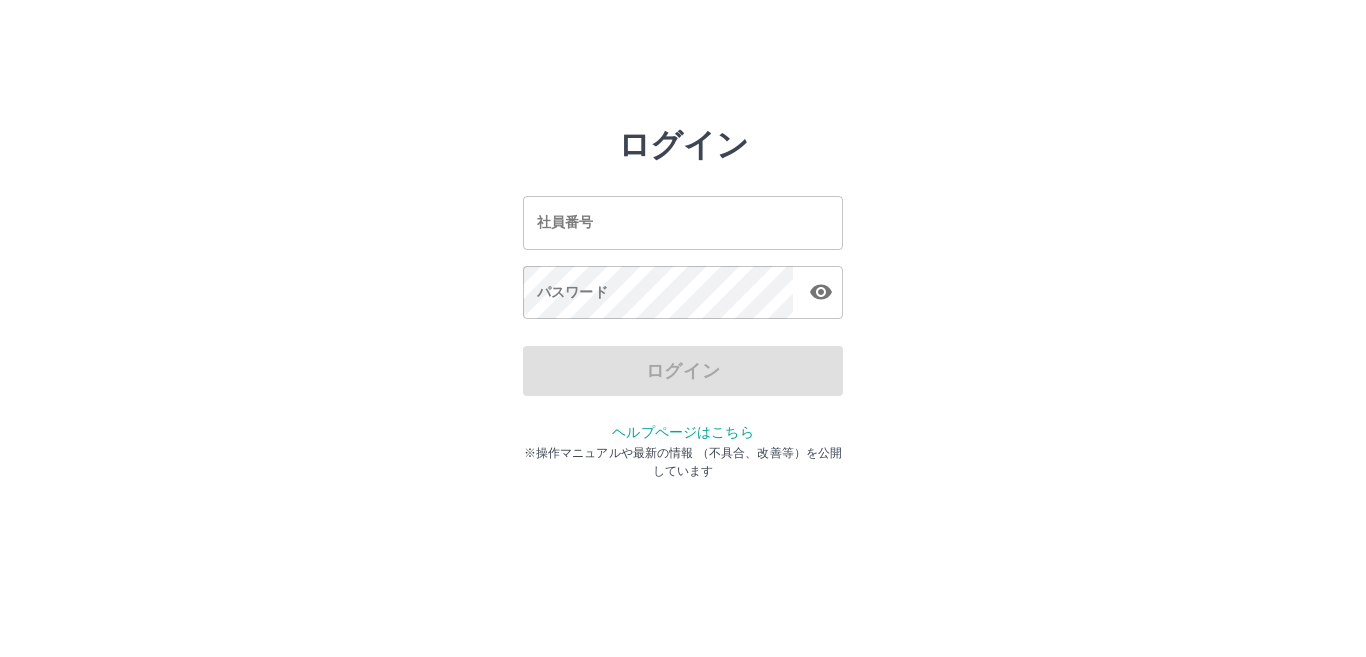 scroll, scrollTop: 0, scrollLeft: 0, axis: both 